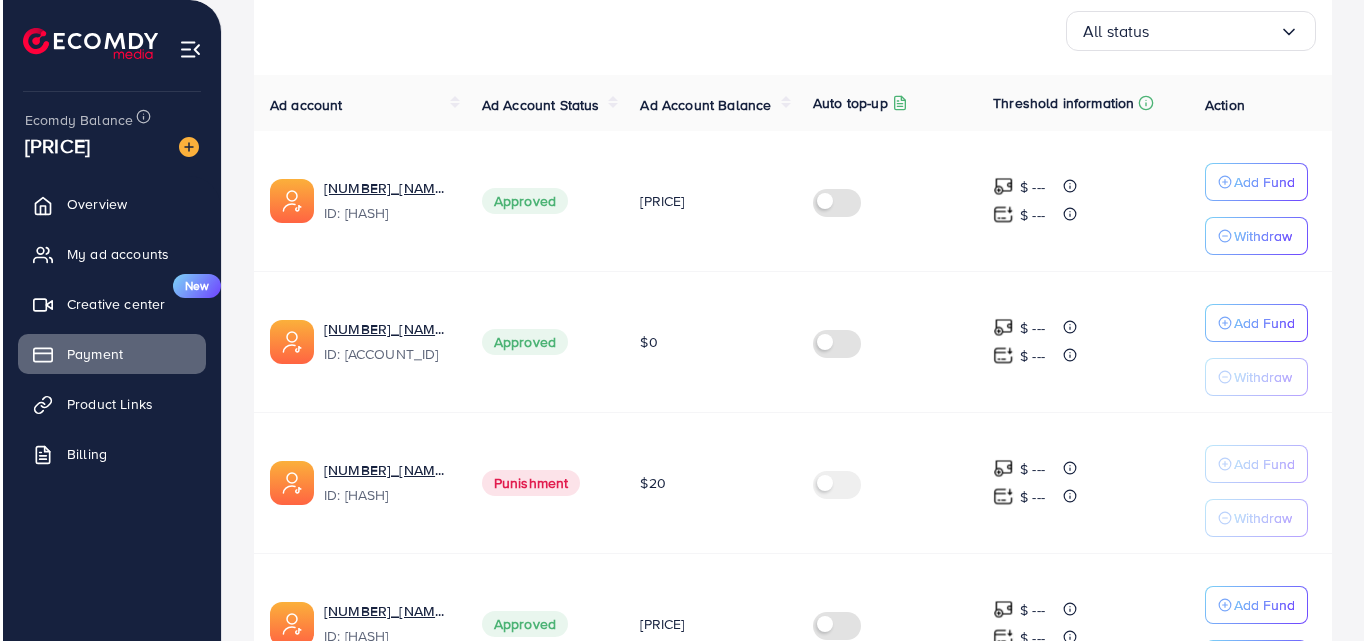scroll, scrollTop: 400, scrollLeft: 0, axis: vertical 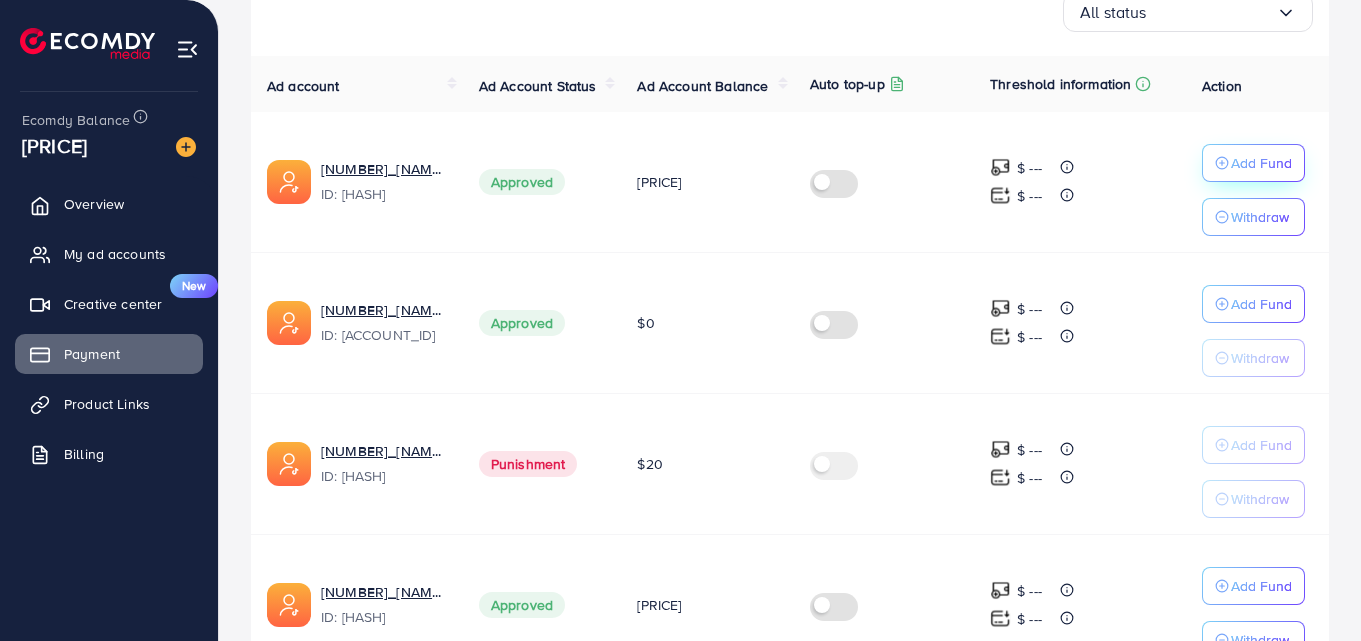 click on "Add Fund" at bounding box center [1261, 163] 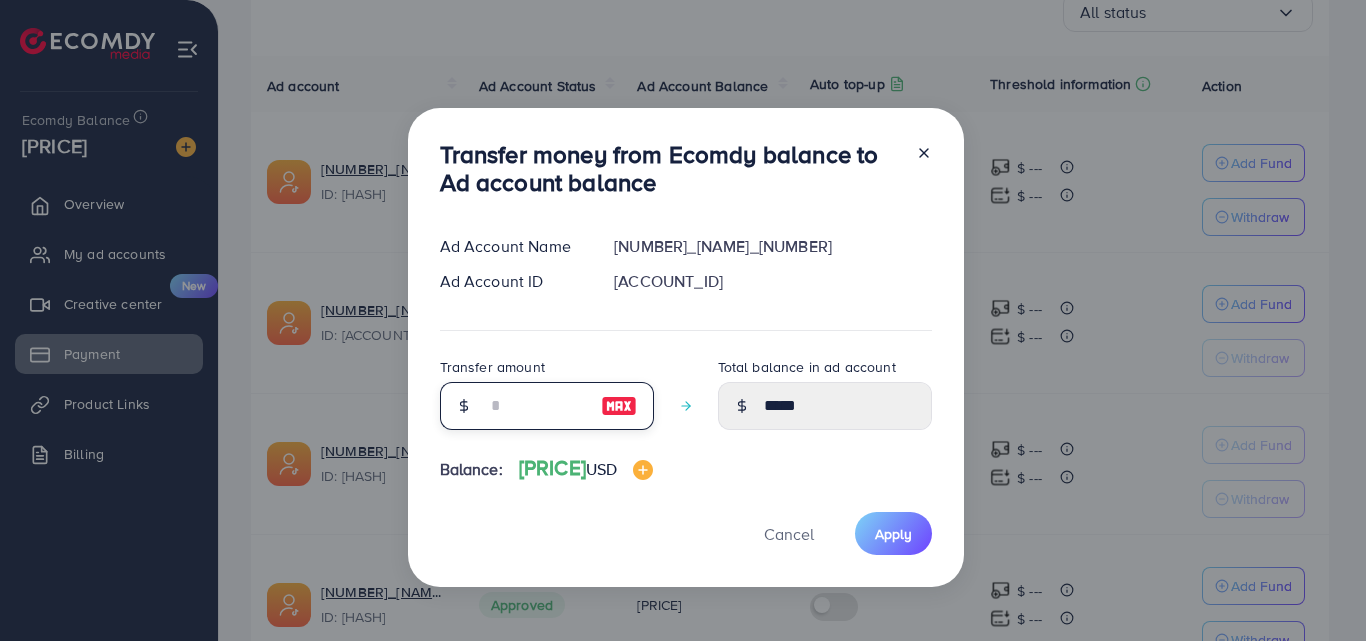 click at bounding box center [536, 406] 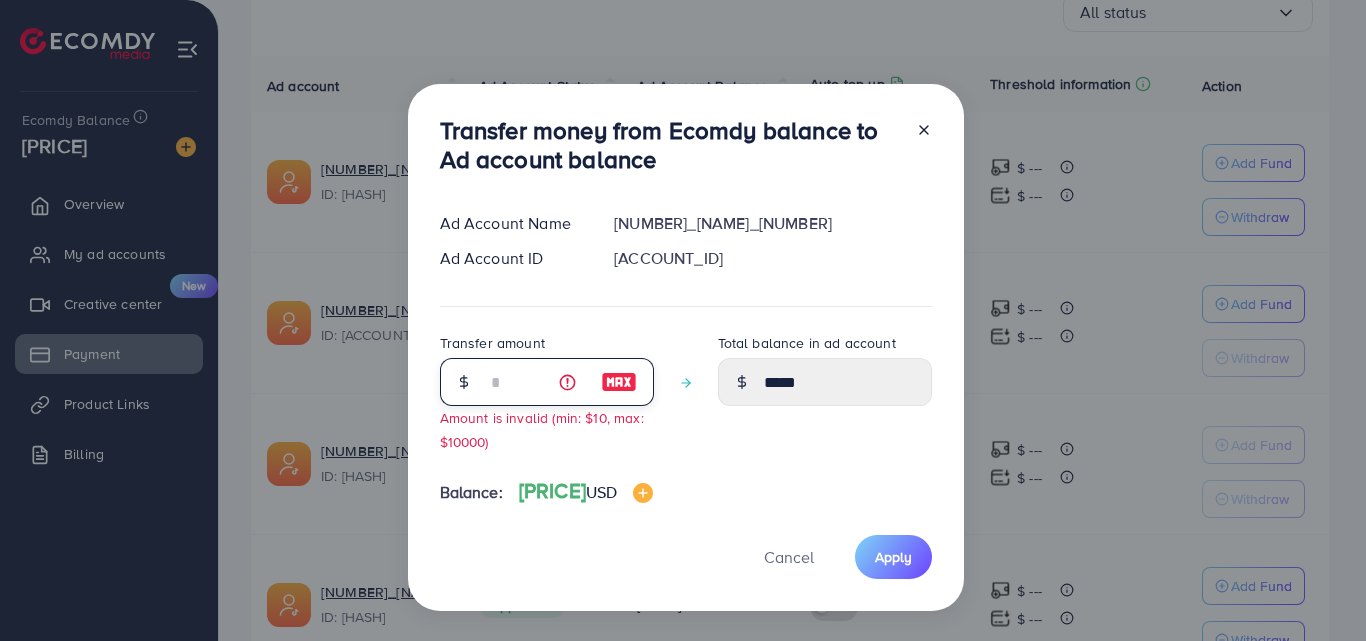 type on "**" 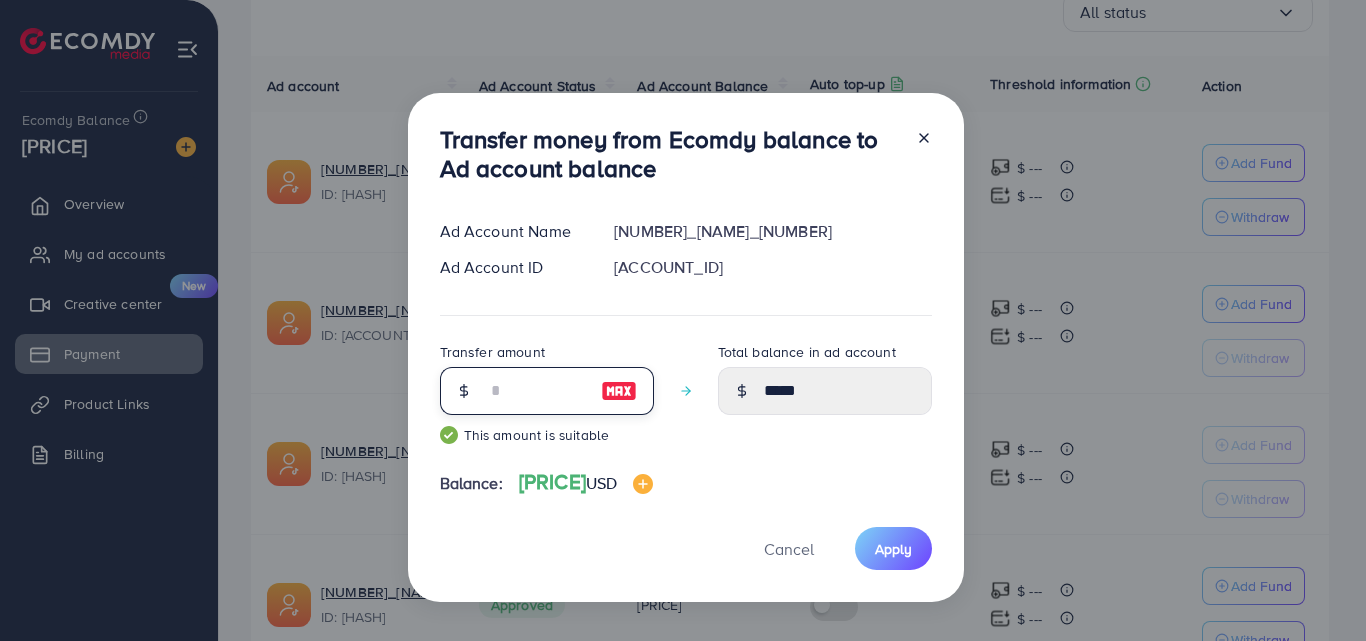 type on "*****" 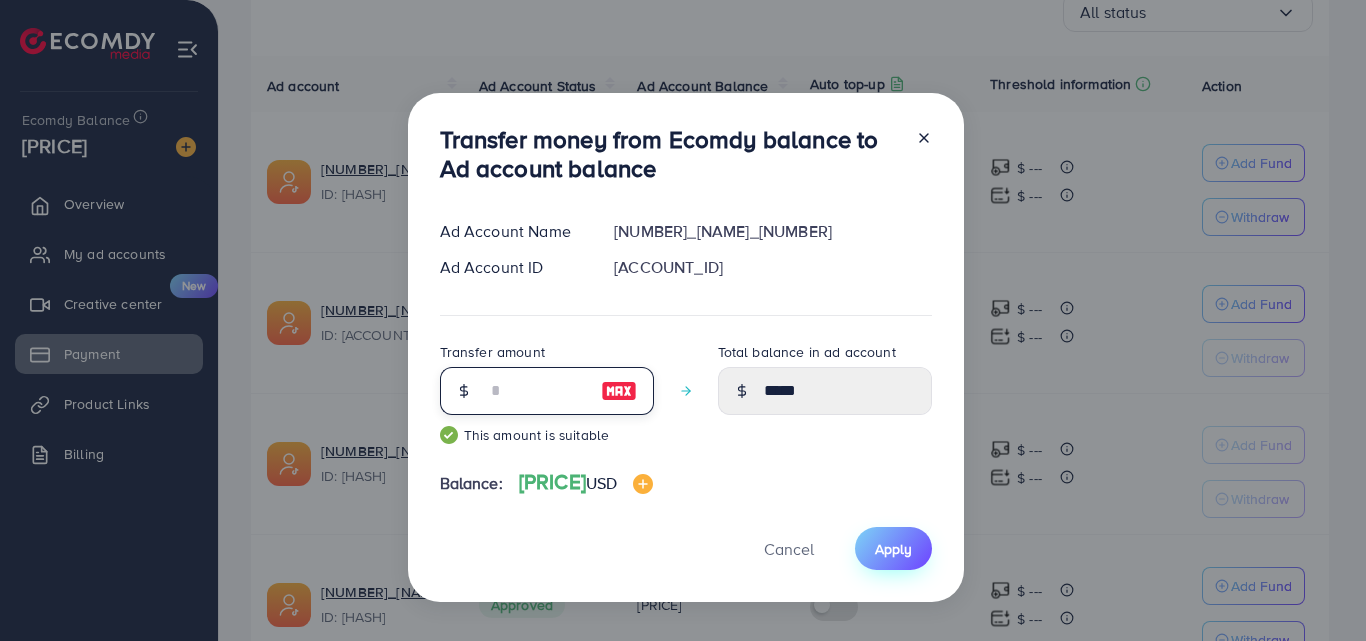 type on "**" 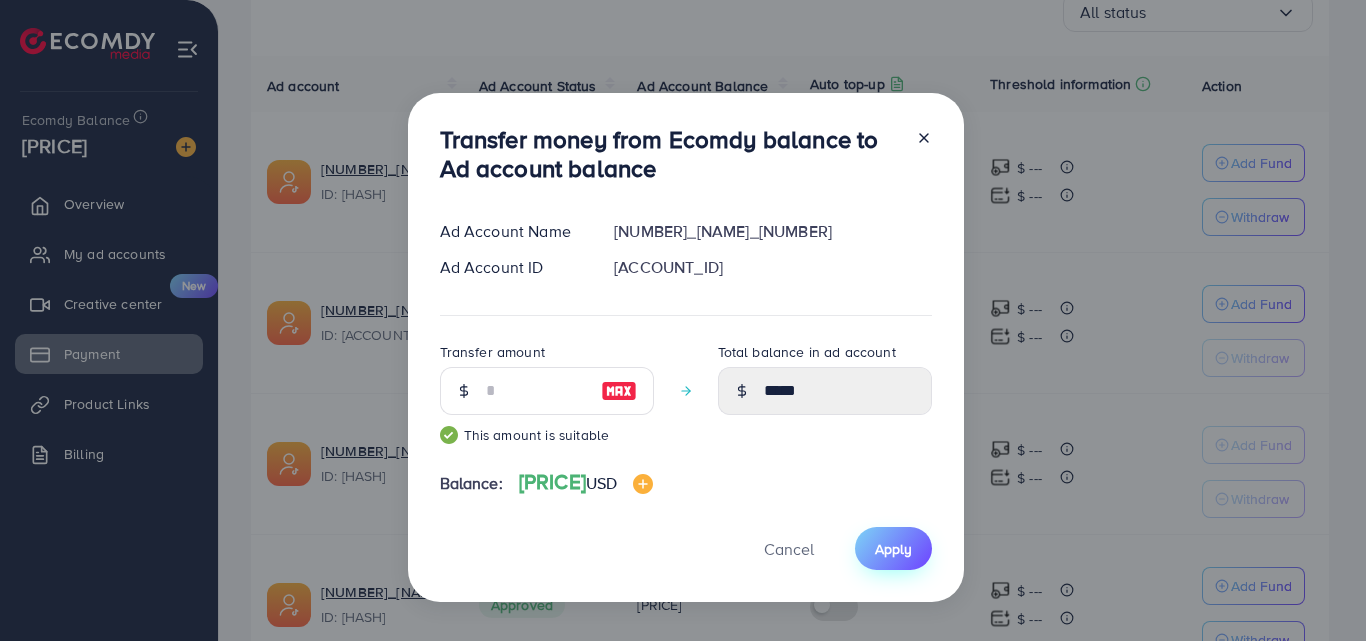 click on "Apply" at bounding box center [893, 549] 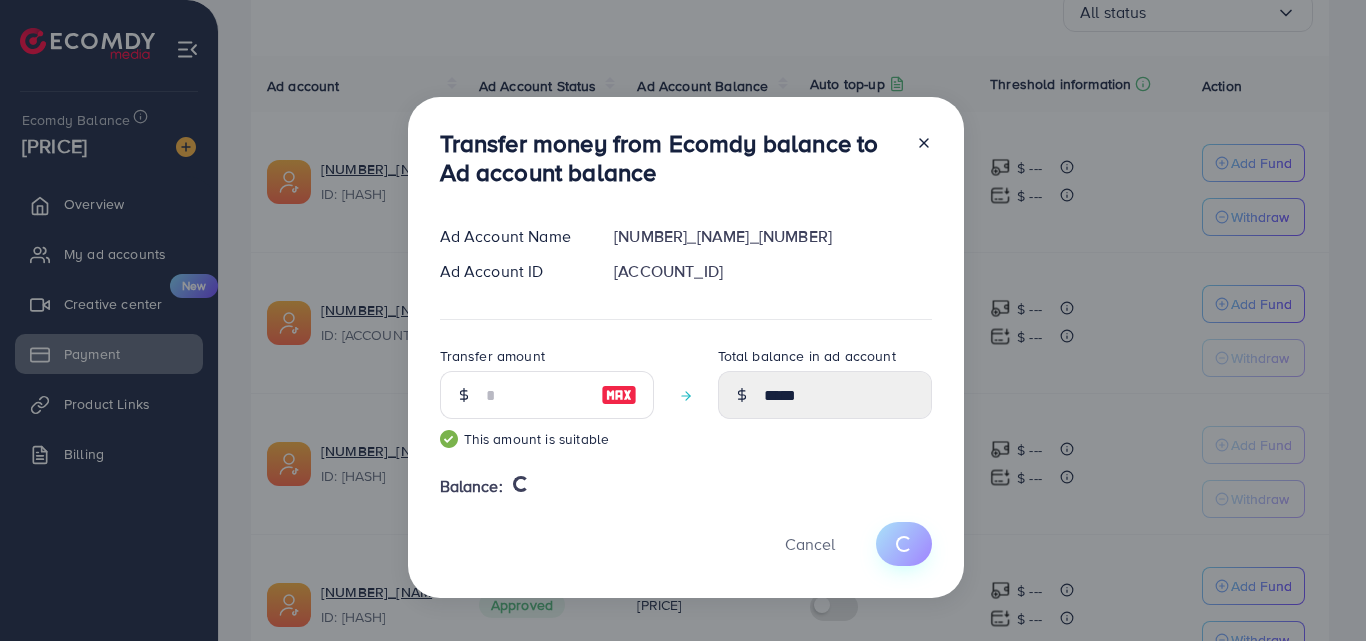 type 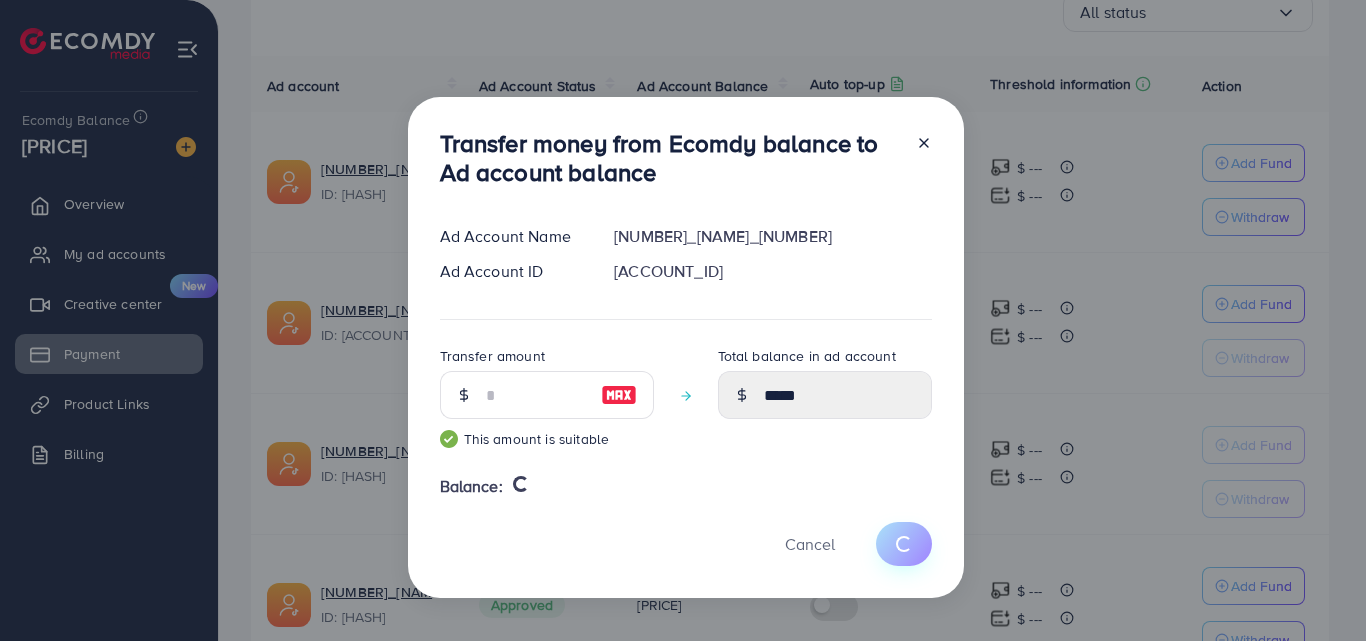 type on "*****" 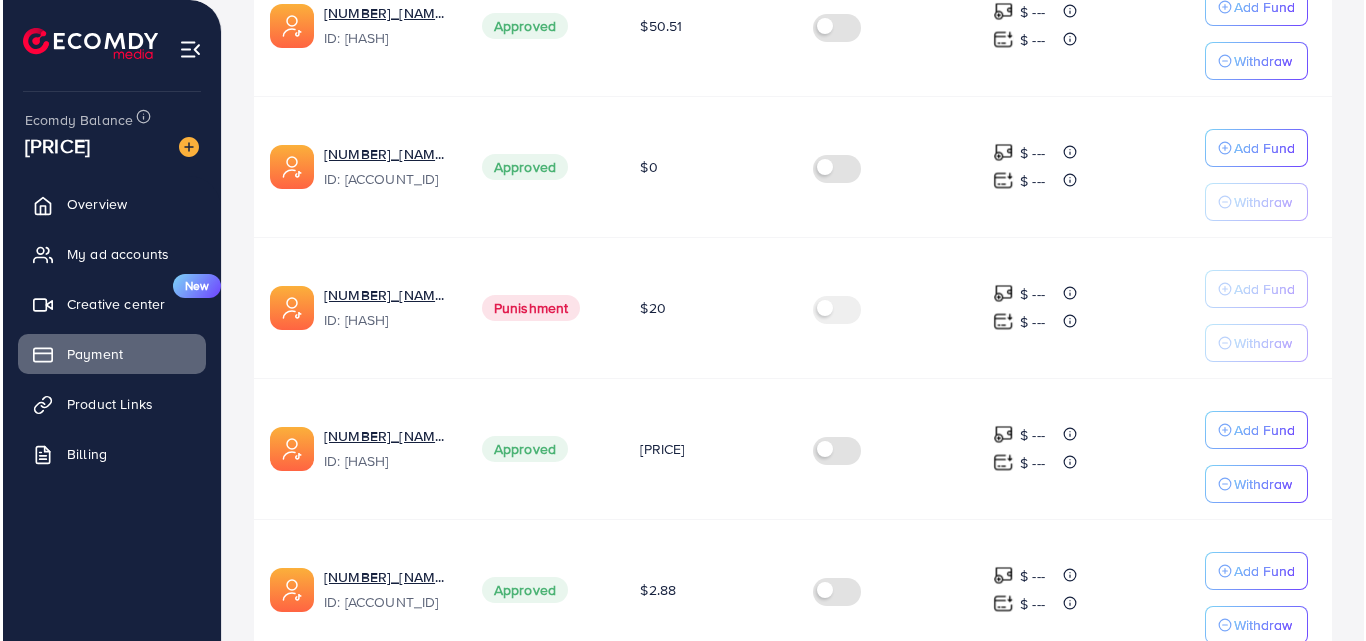 scroll, scrollTop: 600, scrollLeft: 0, axis: vertical 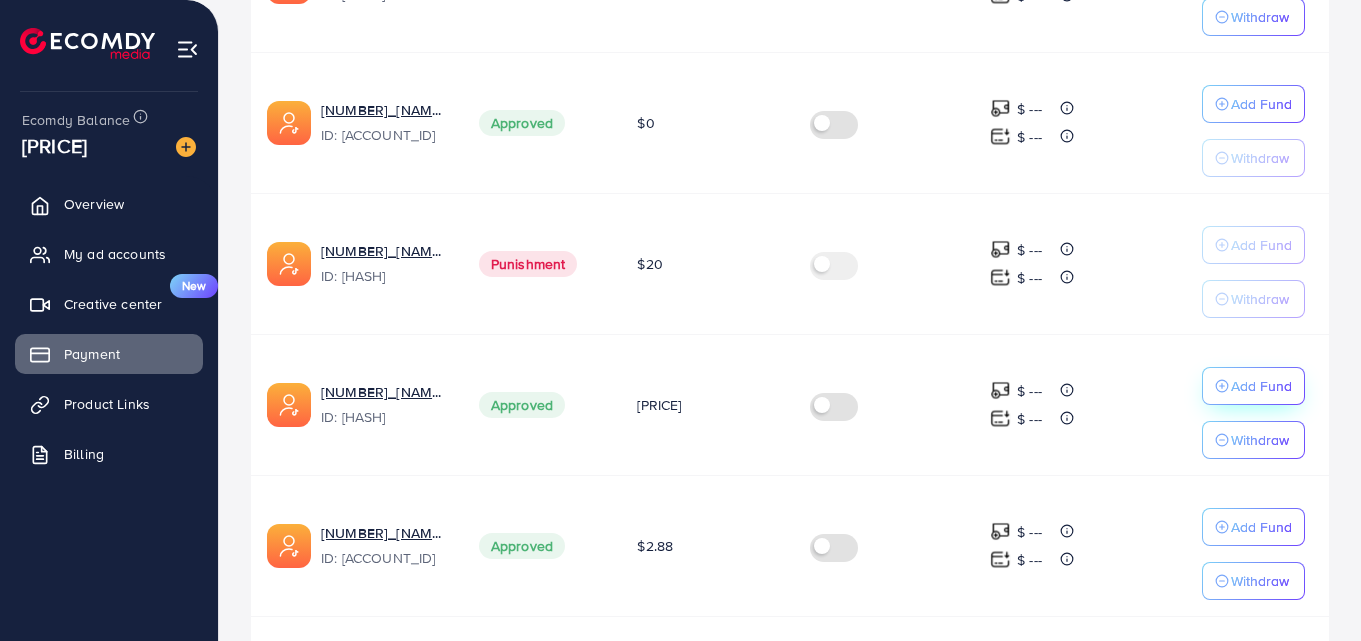 click on "Add Fund" at bounding box center (1261, -37) 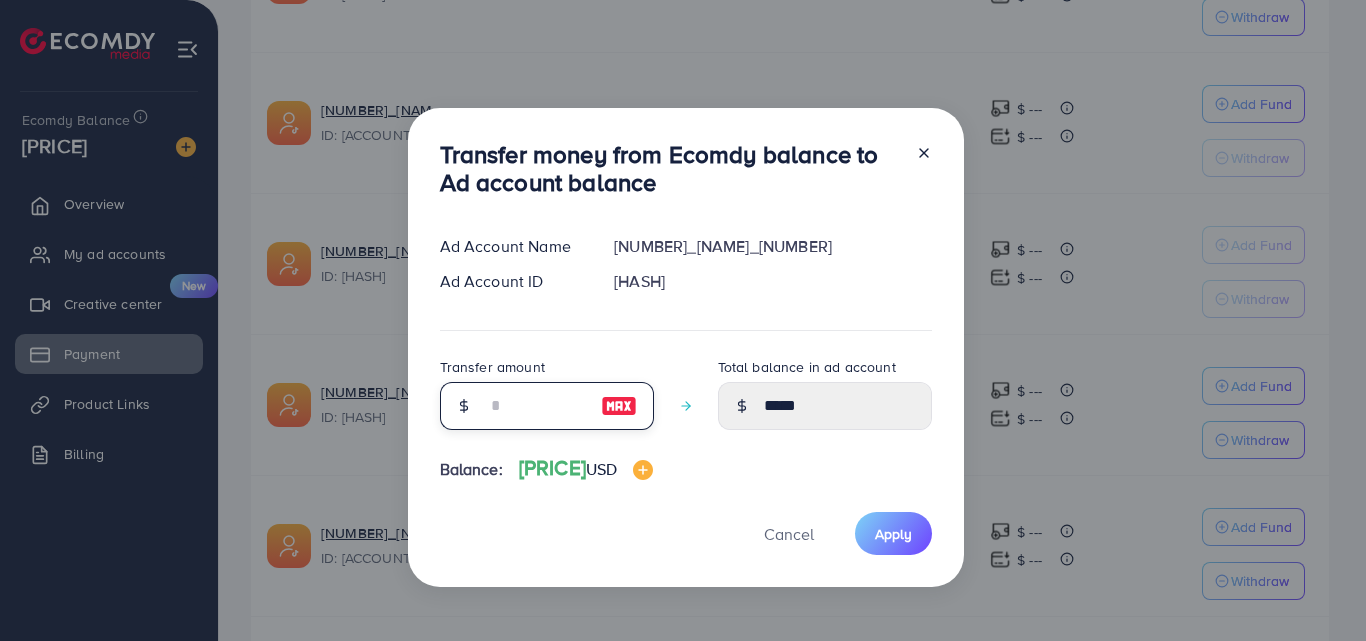 click at bounding box center [536, 406] 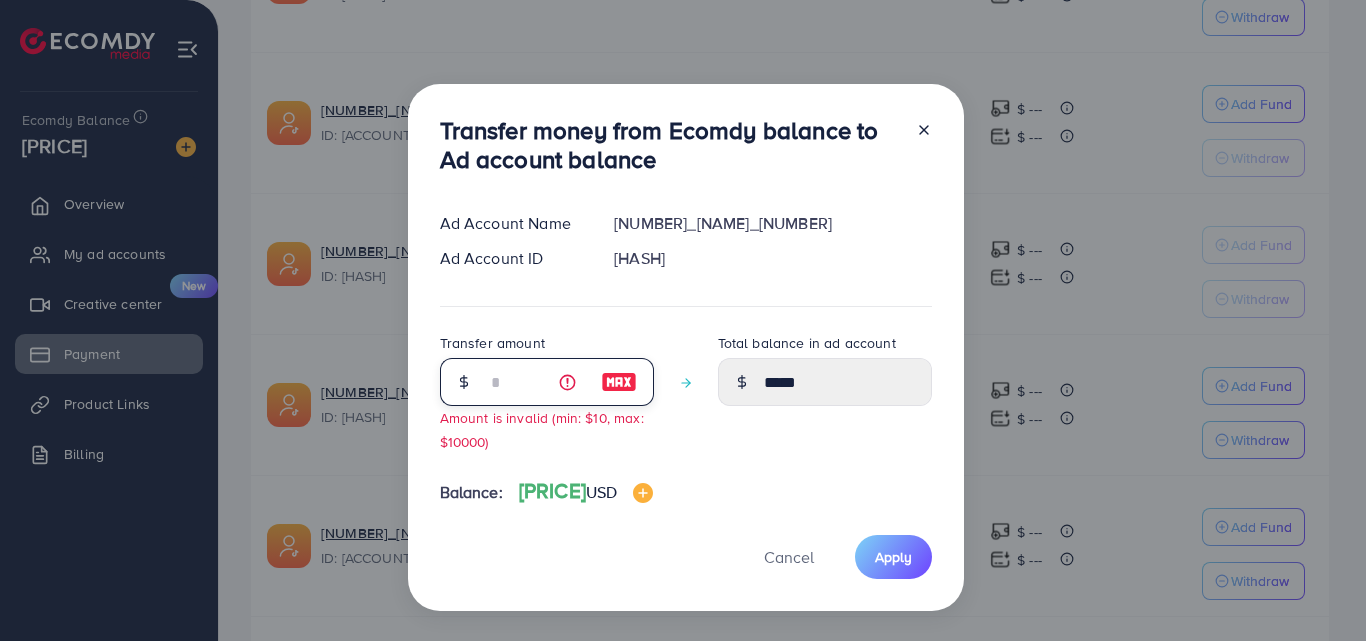 type on "**" 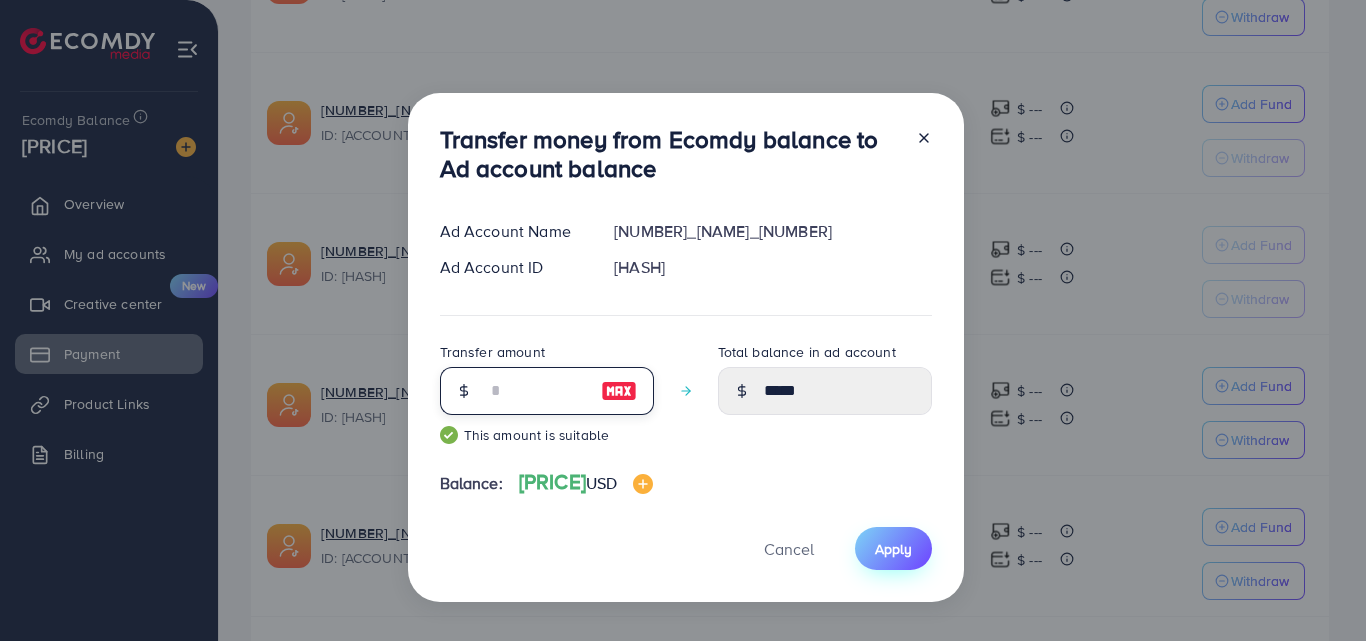 type on "**" 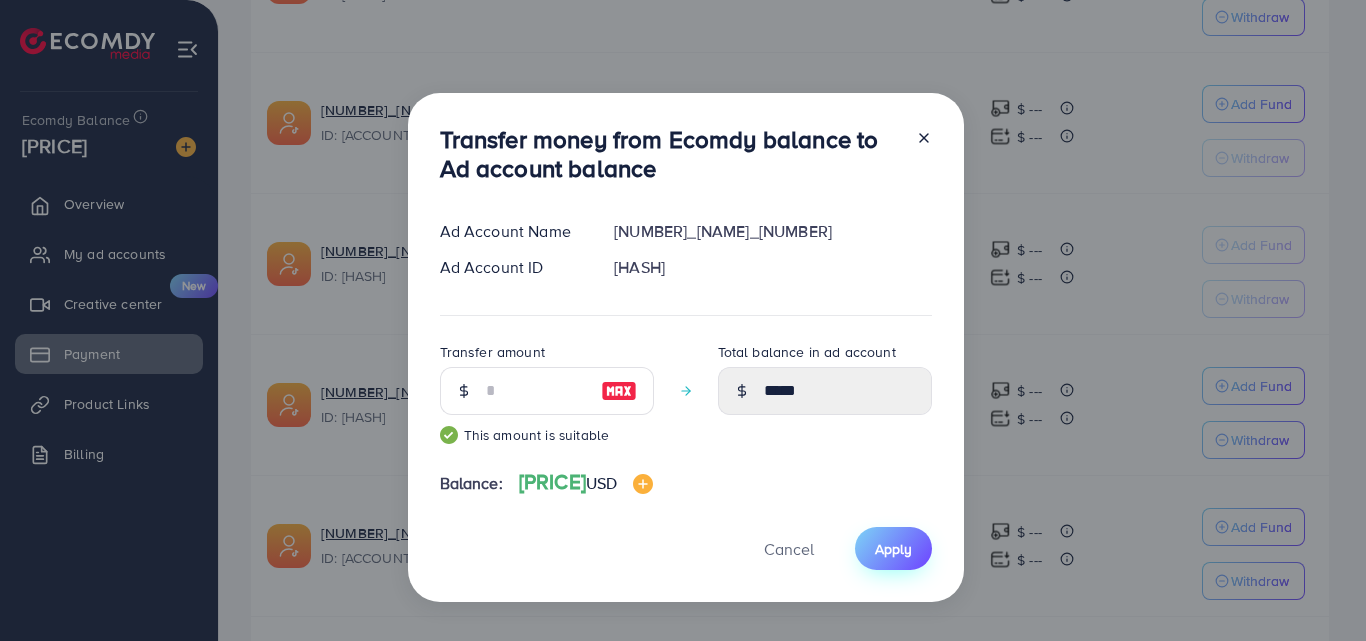 click on "Apply" at bounding box center [893, 549] 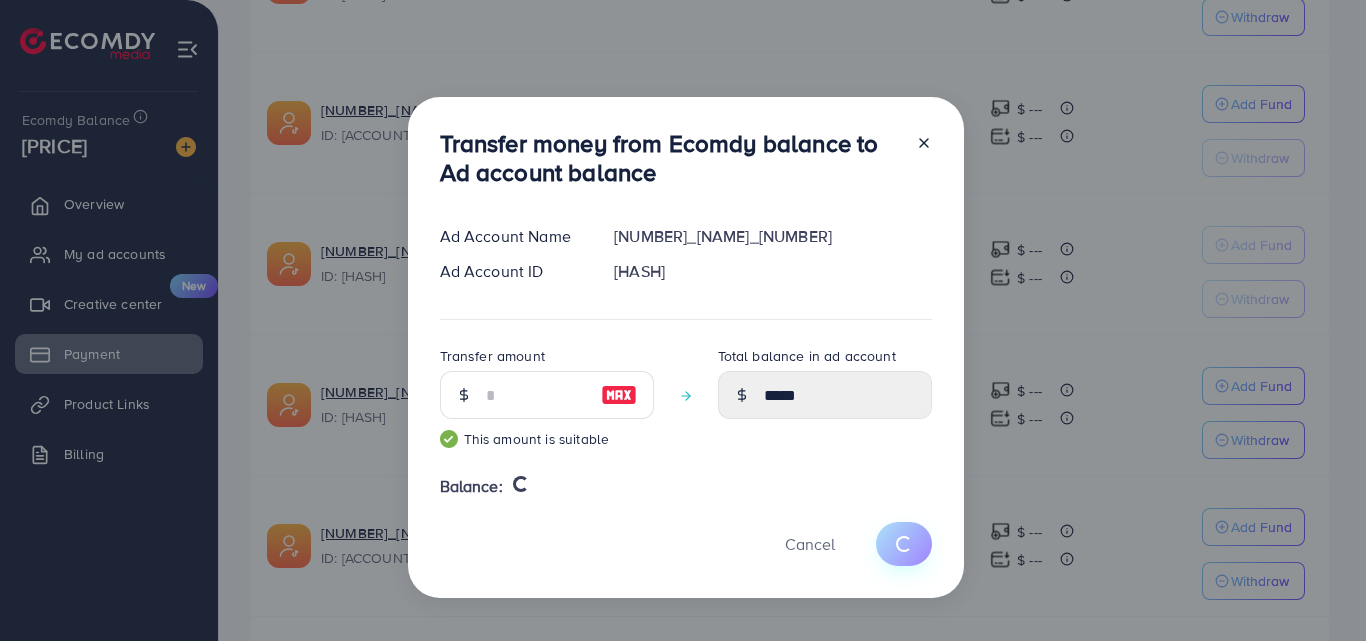 type 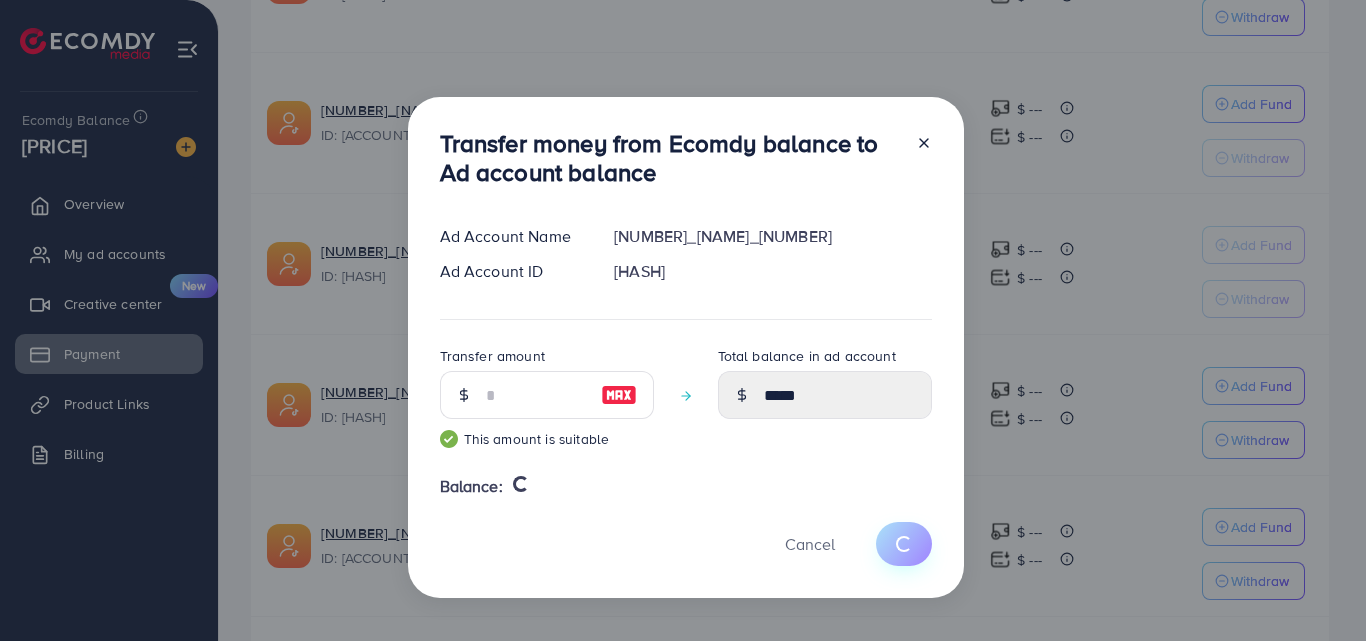 type on "*****" 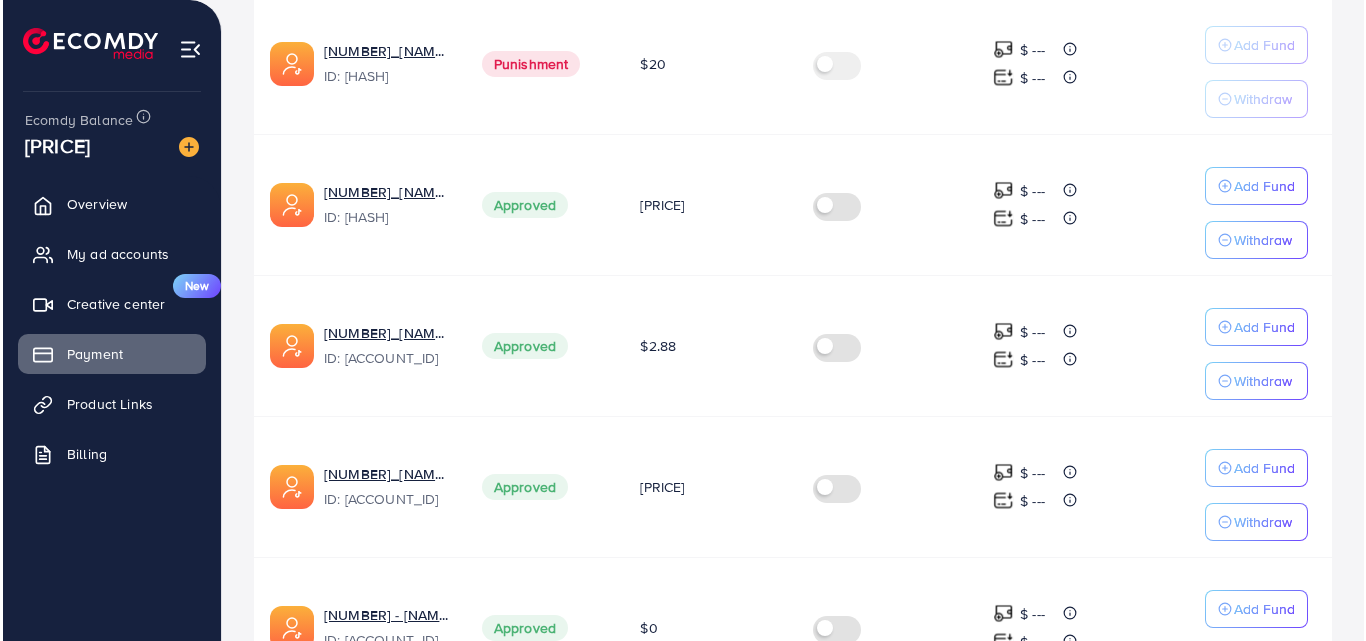 scroll, scrollTop: 900, scrollLeft: 0, axis: vertical 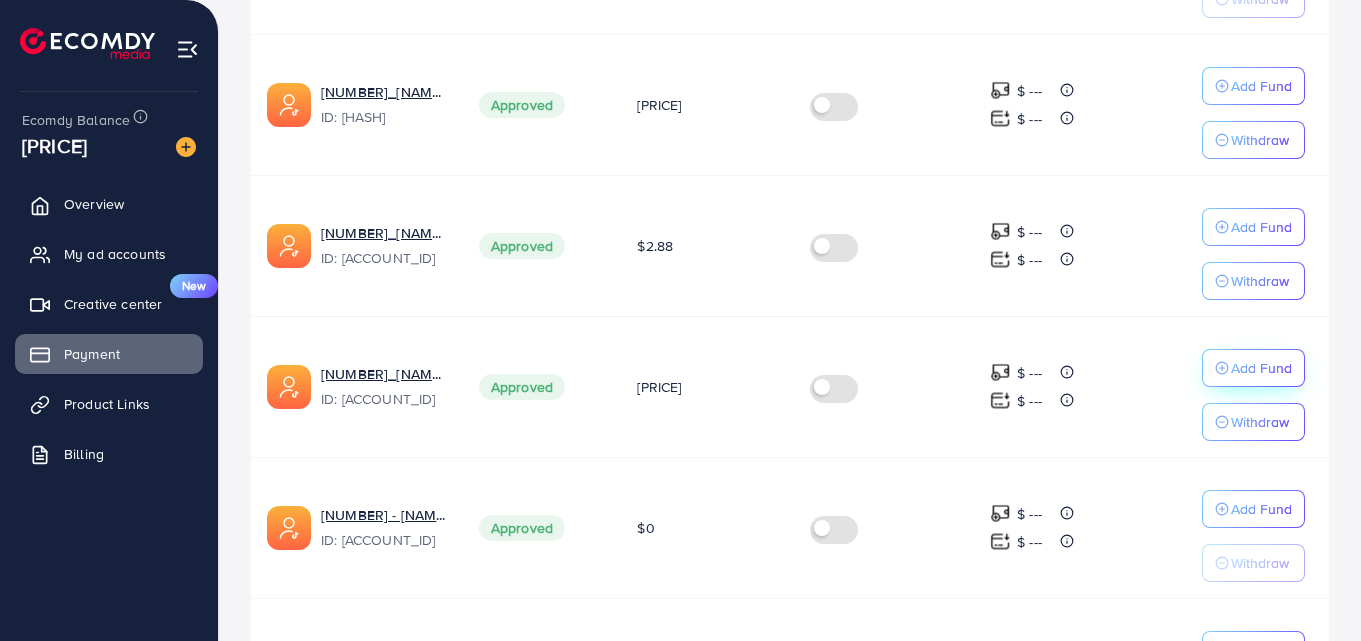 click on "Add Fund" at bounding box center (1261, -337) 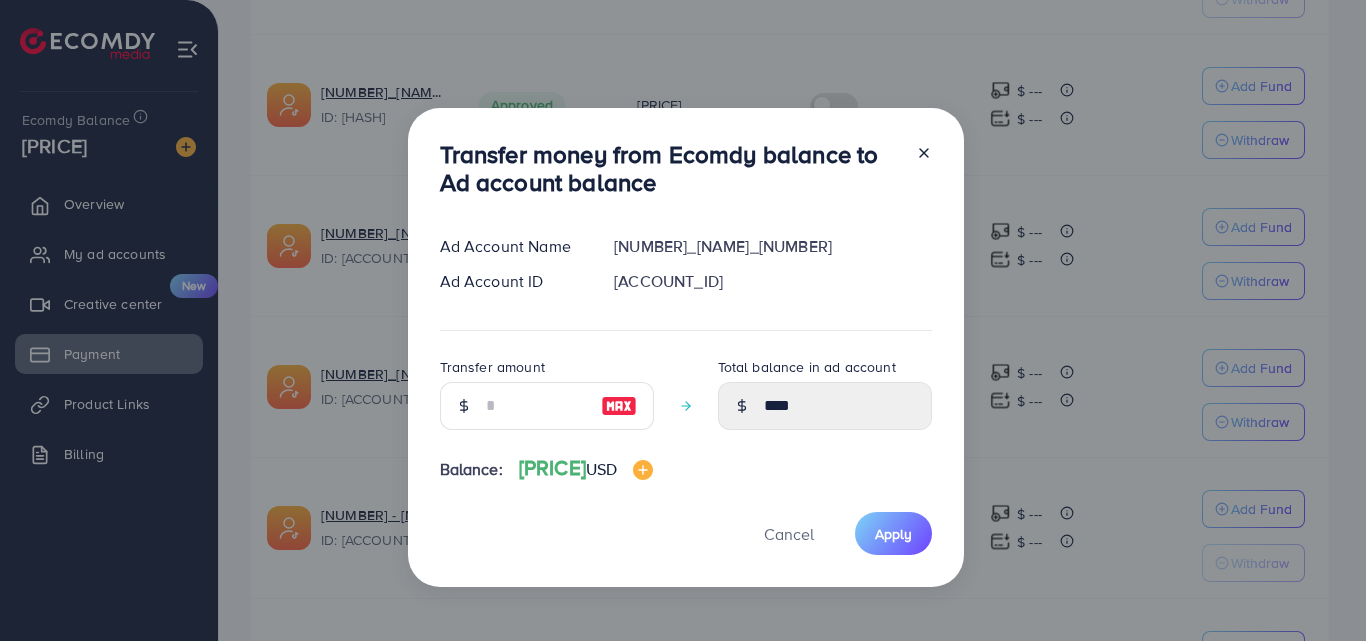 click at bounding box center (619, 406) 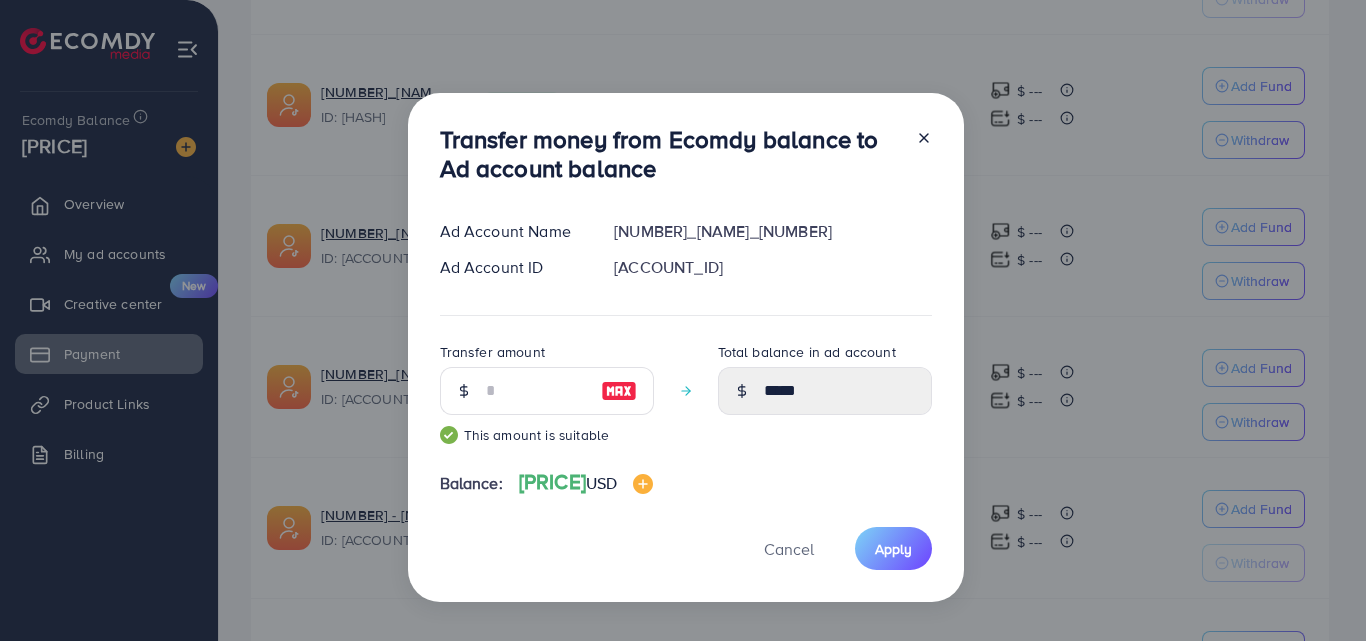 click at bounding box center [619, 391] 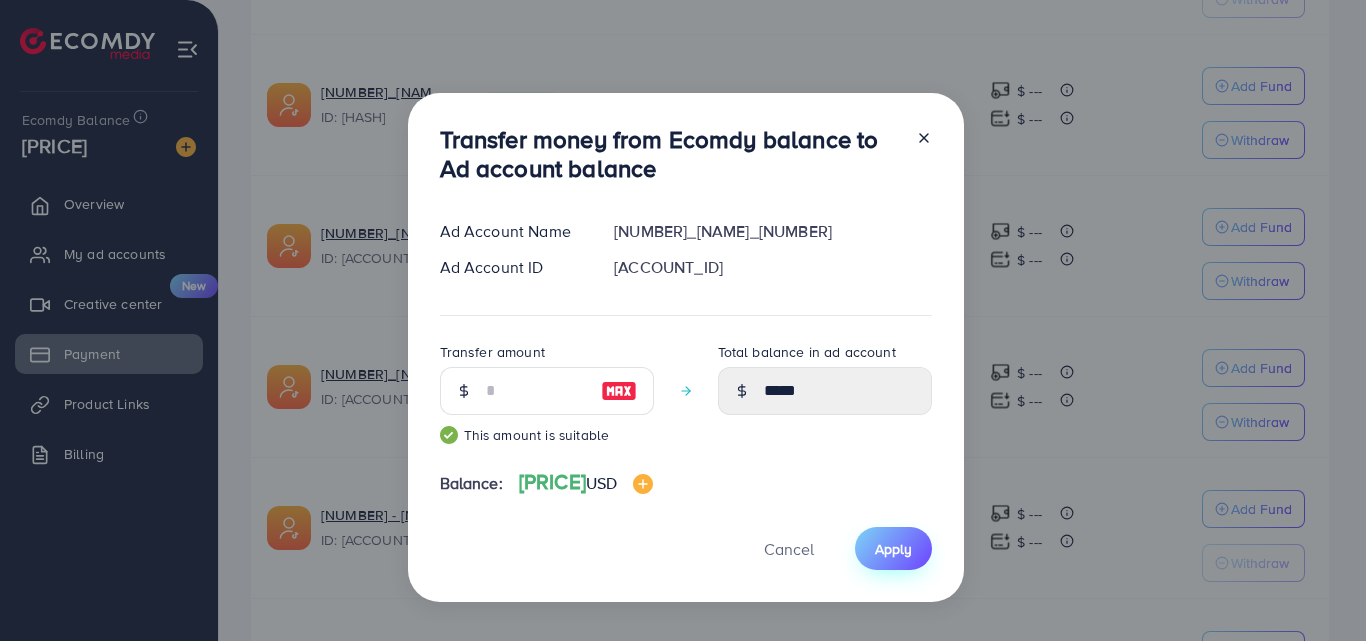 click on "Apply" at bounding box center [893, 548] 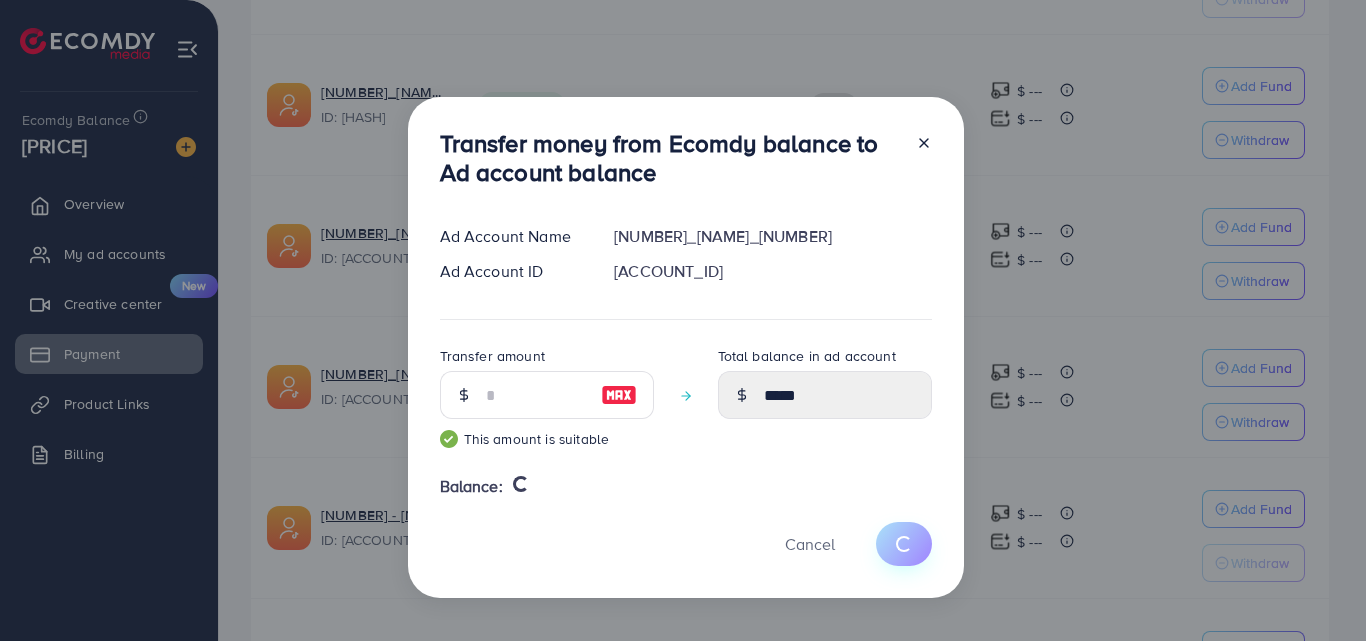 type 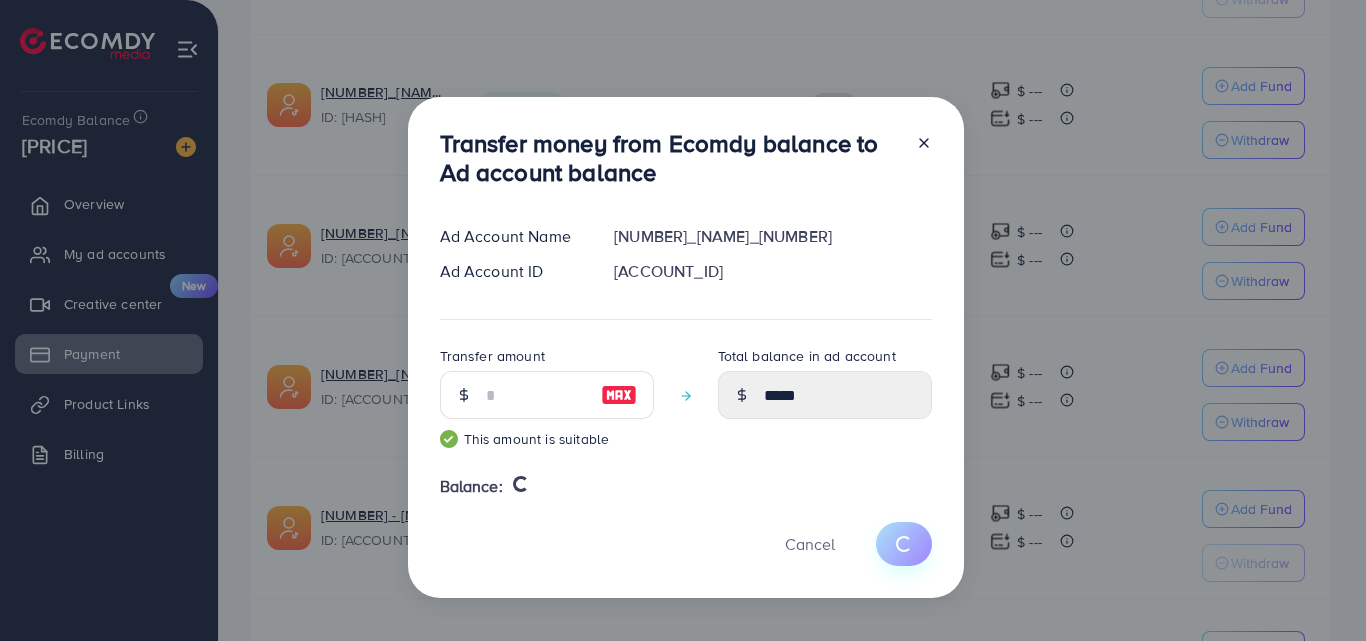 type on "****" 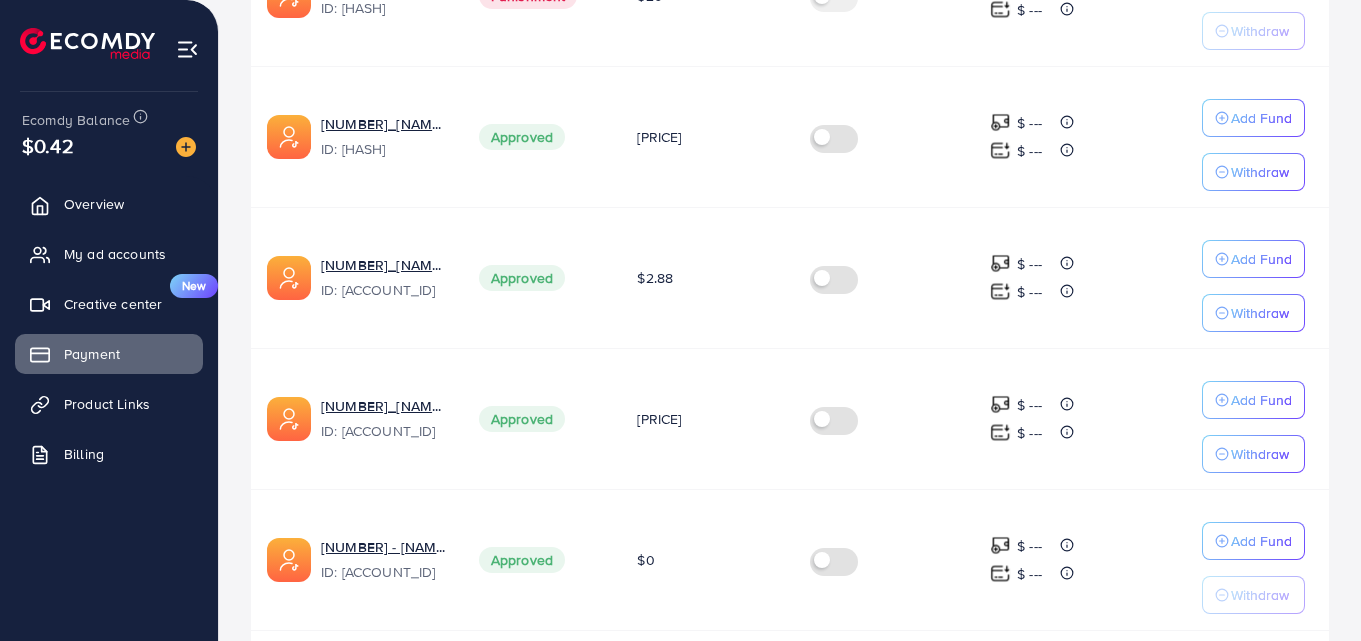 scroll, scrollTop: 824, scrollLeft: 0, axis: vertical 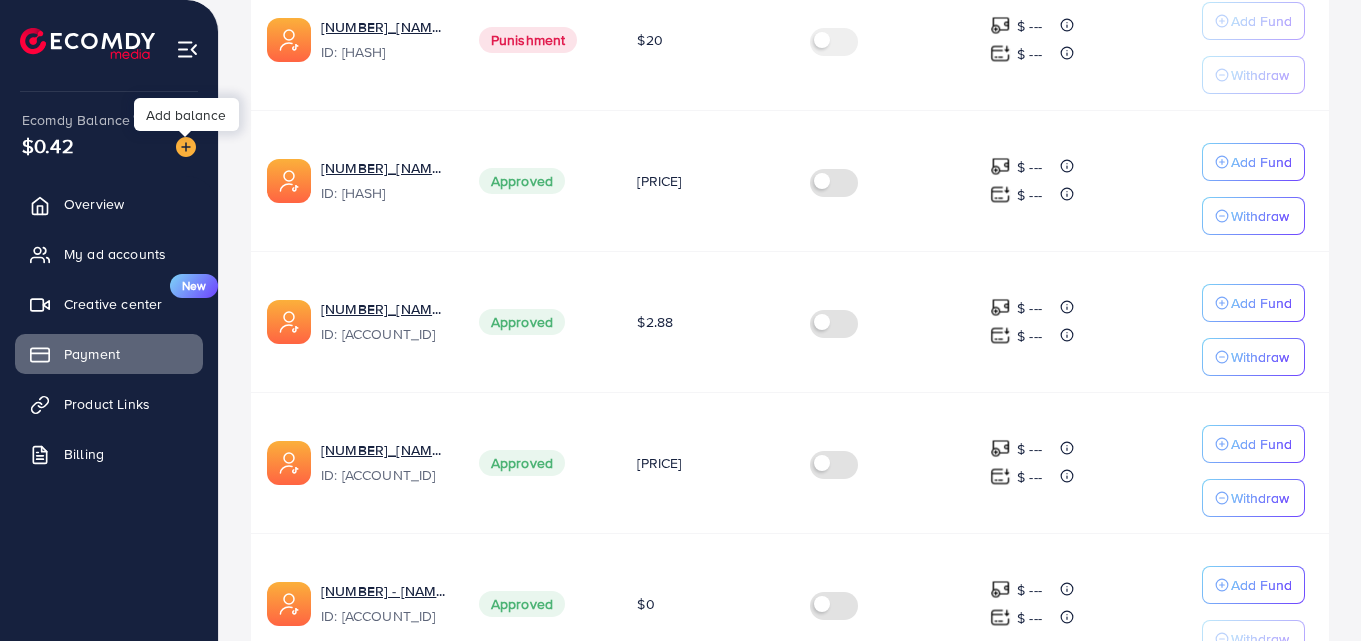 click at bounding box center [186, 147] 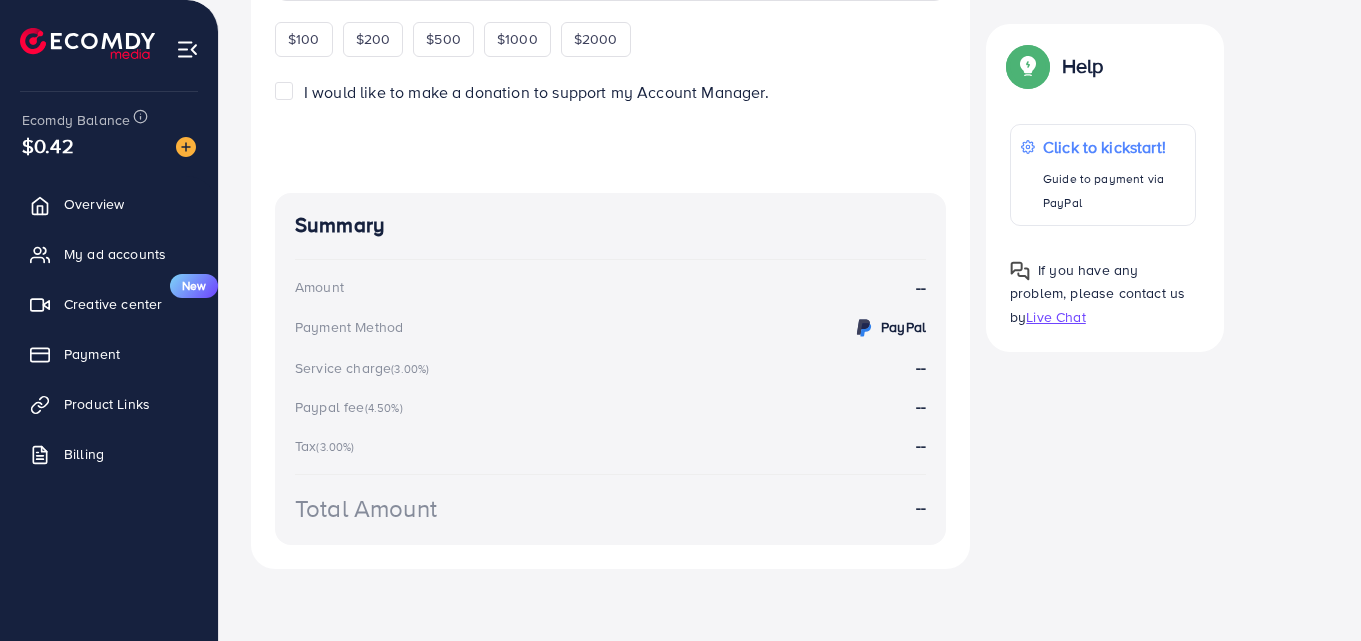 scroll, scrollTop: 0, scrollLeft: 0, axis: both 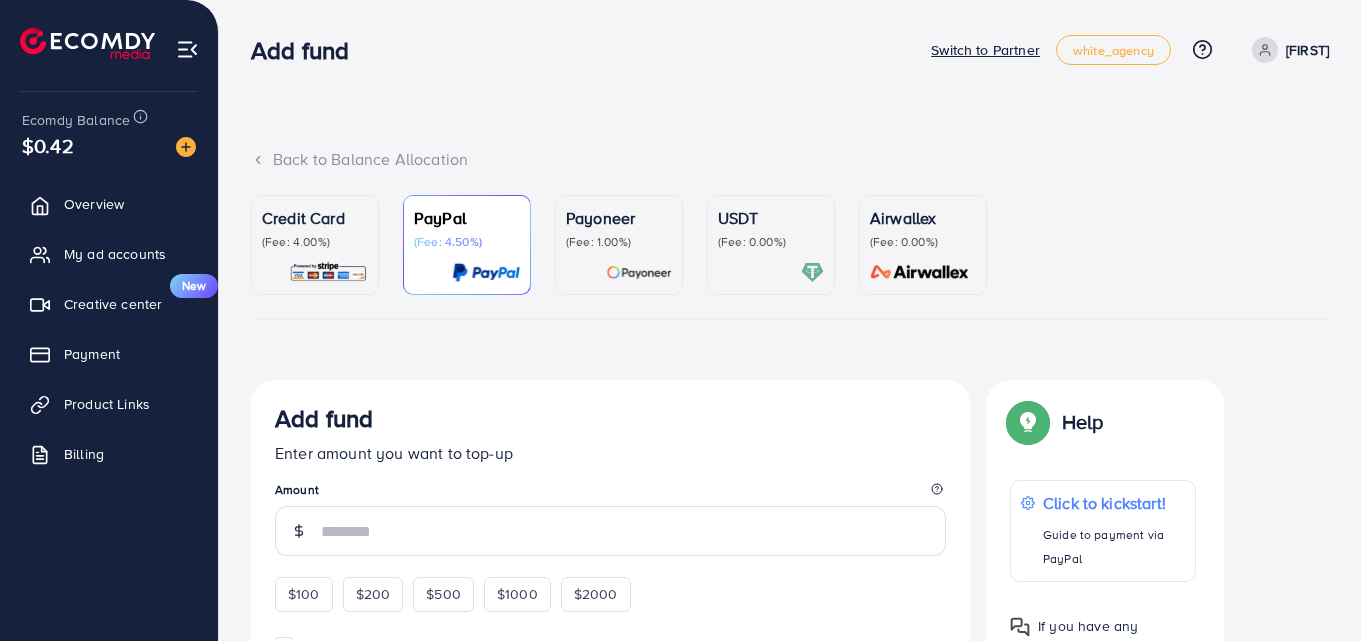 click on "Credit Card   (Fee: 4.00%)" at bounding box center (315, 245) 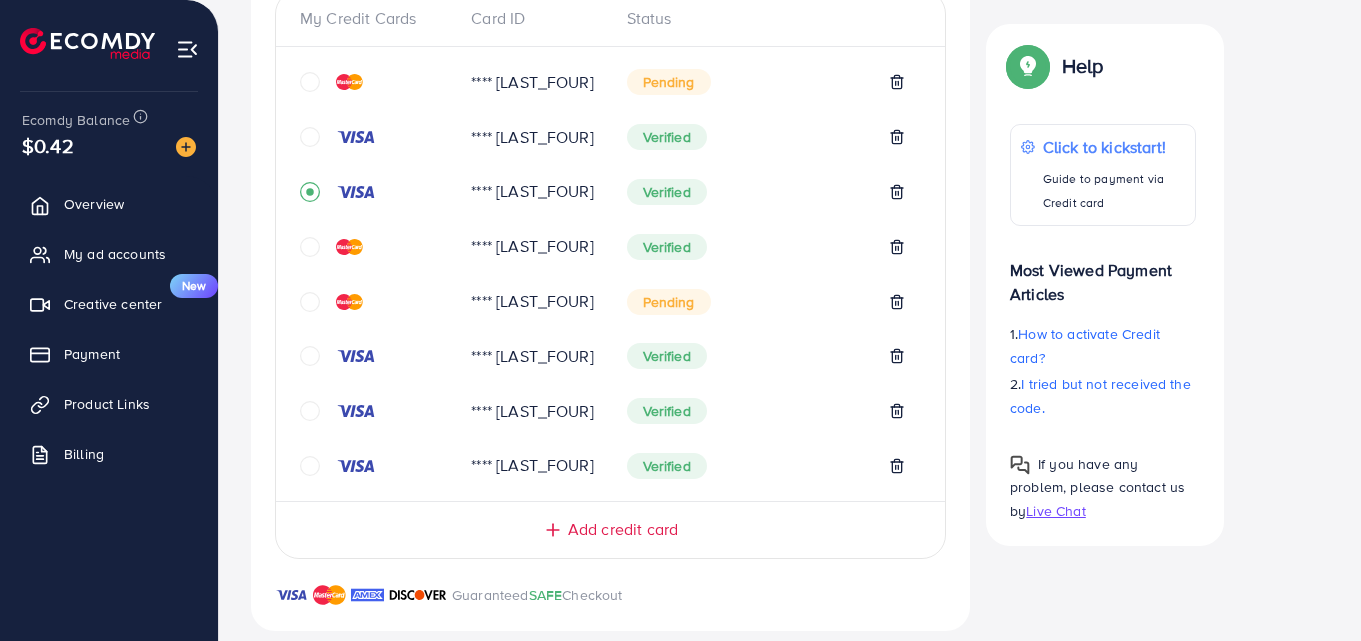 scroll, scrollTop: 500, scrollLeft: 0, axis: vertical 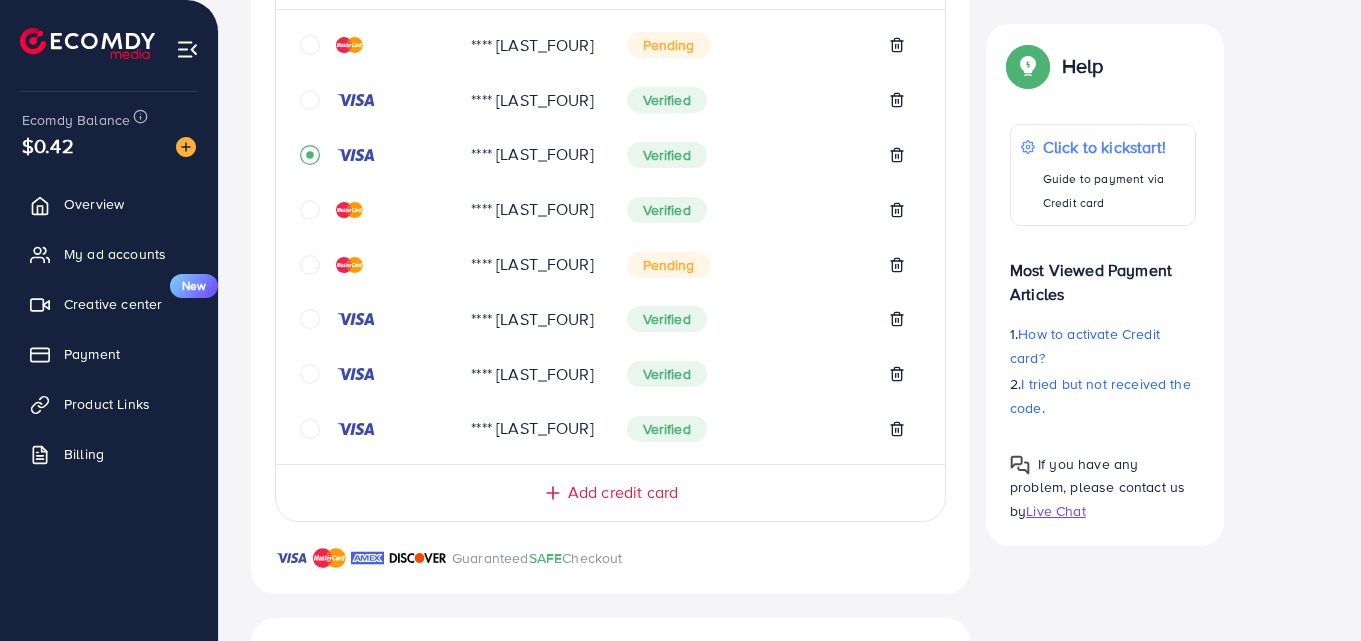 click 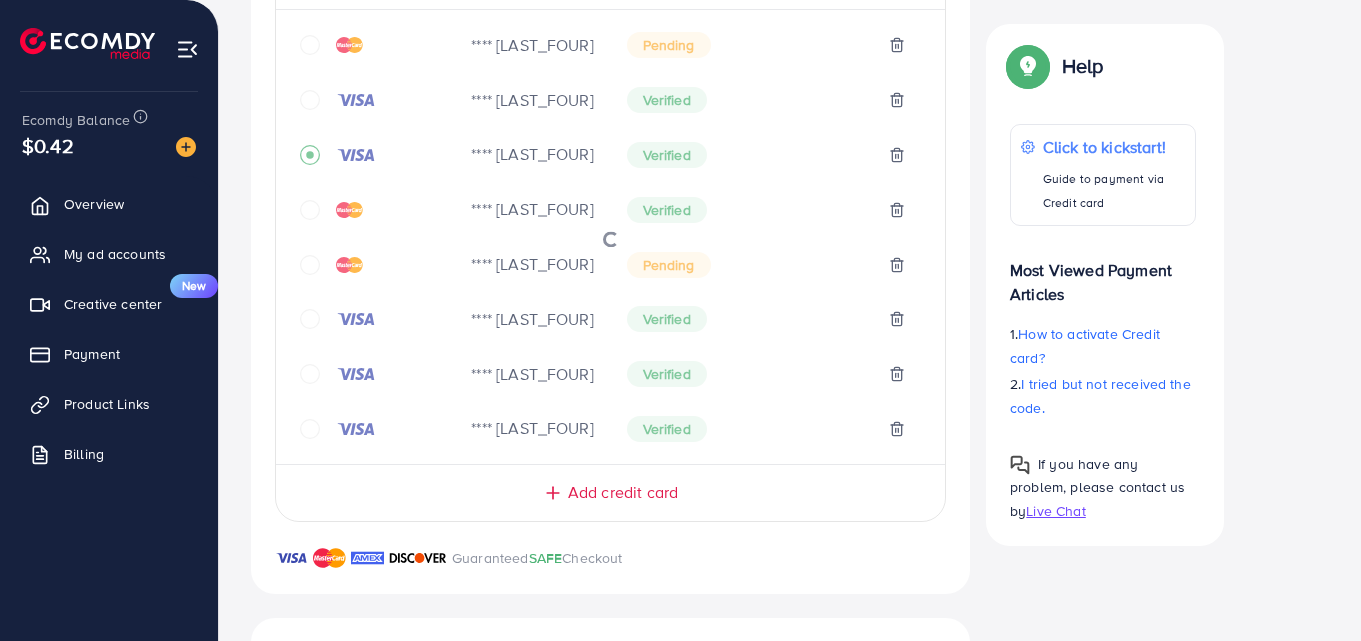 scroll, scrollTop: 948, scrollLeft: 0, axis: vertical 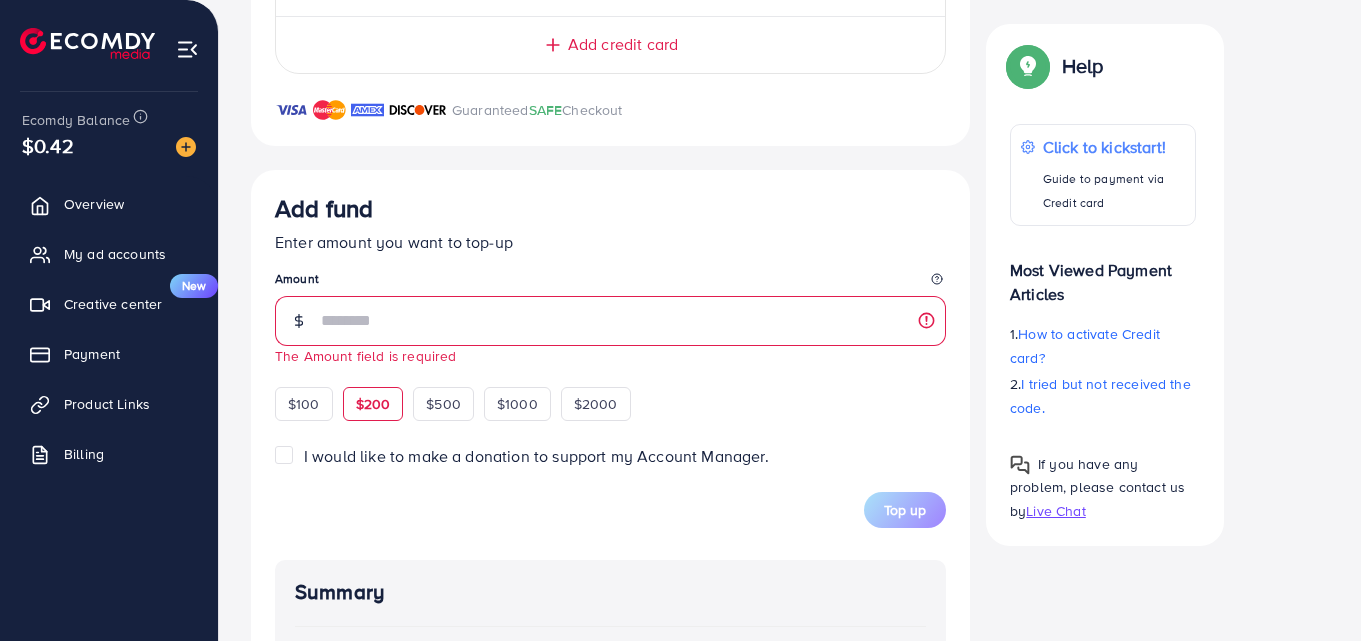 click on "Add fund  Enter amount you want to top-up Amount  The Amount field is required  $100 $200 $500 $1000 $2000" at bounding box center [610, 307] 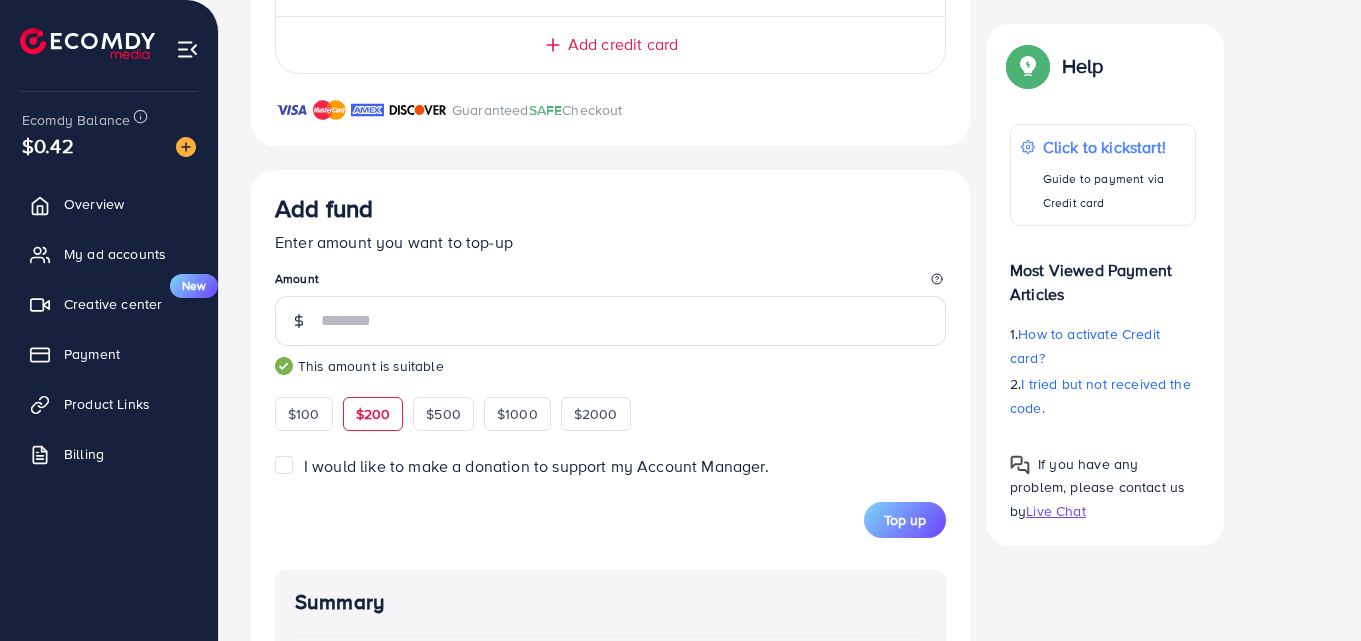 click on "I would like to make a donation to support my Account Manager." at bounding box center [536, 466] 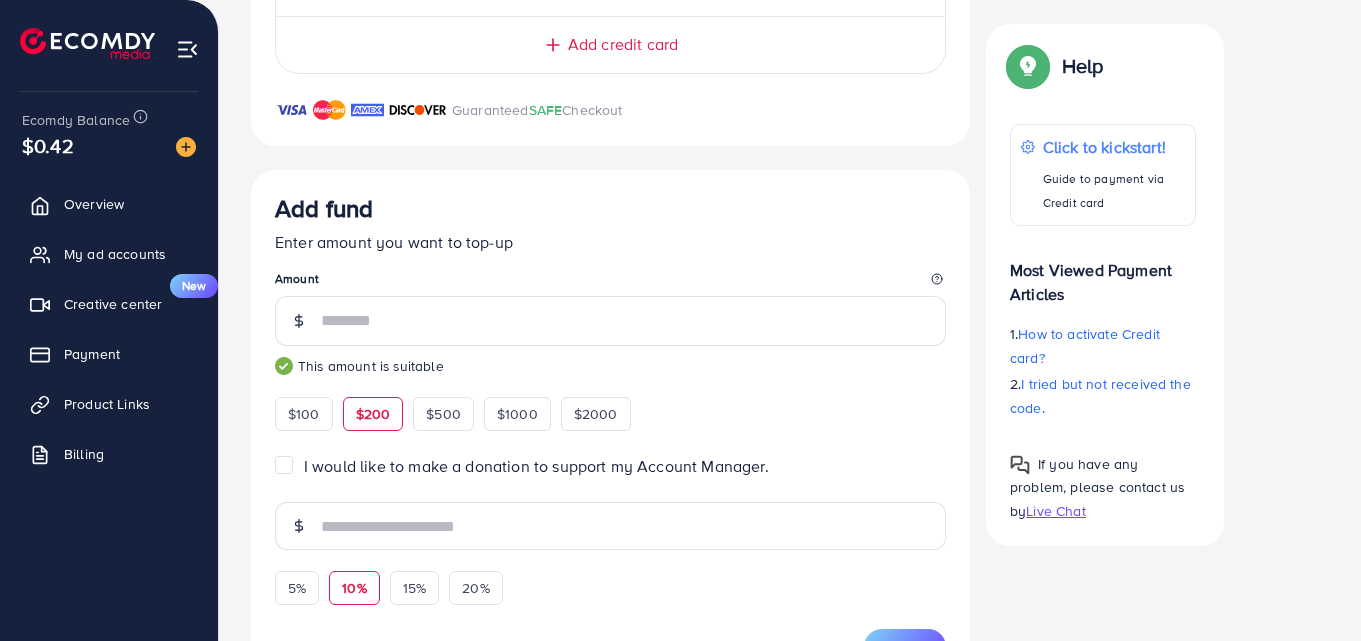 click on "10%" at bounding box center (354, 588) 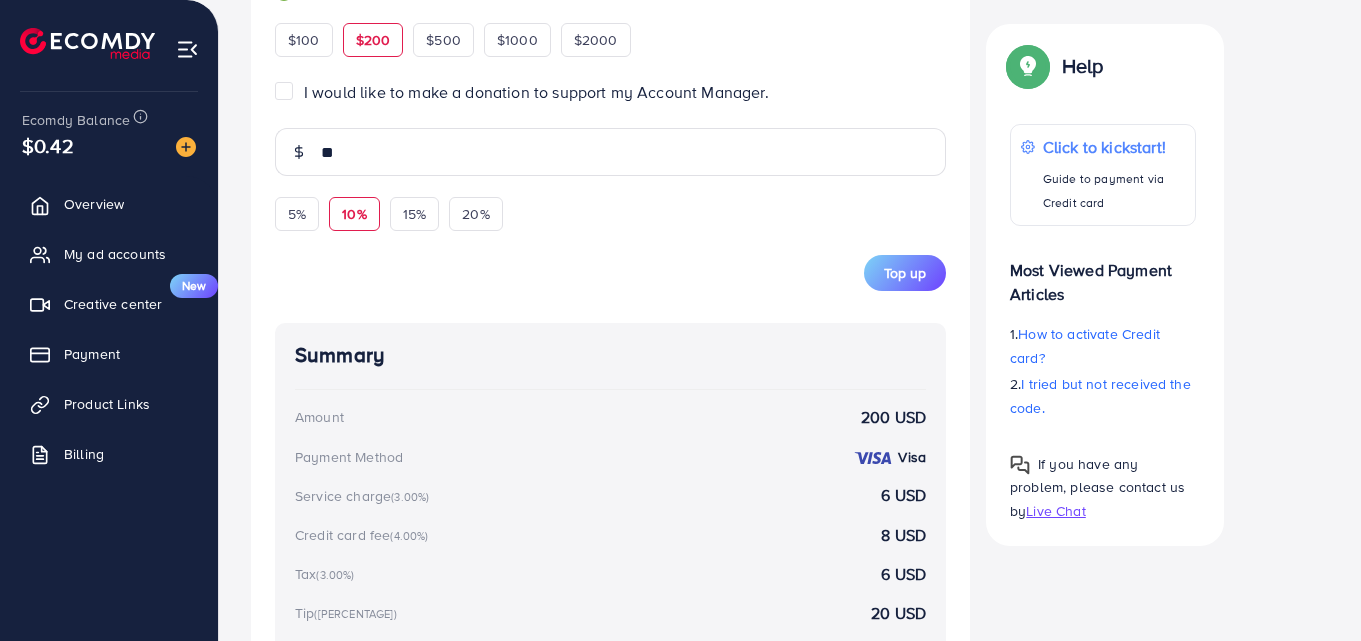 scroll, scrollTop: 1348, scrollLeft: 0, axis: vertical 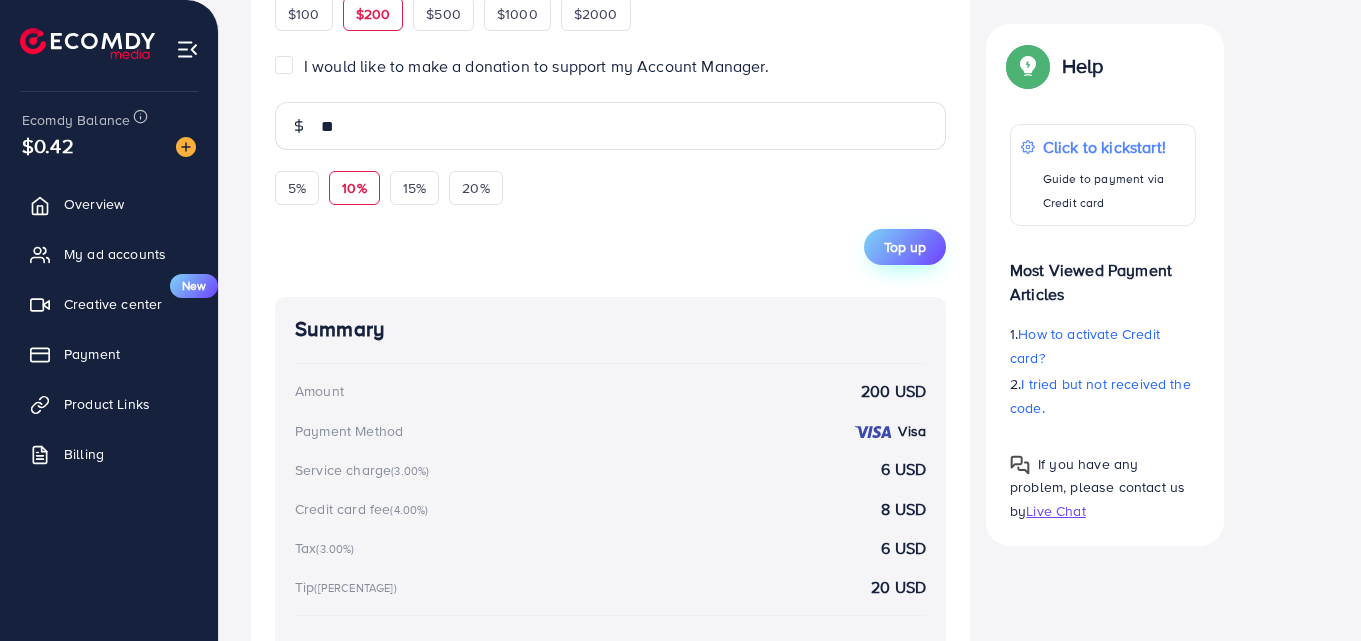click on "Top up" at bounding box center (905, 247) 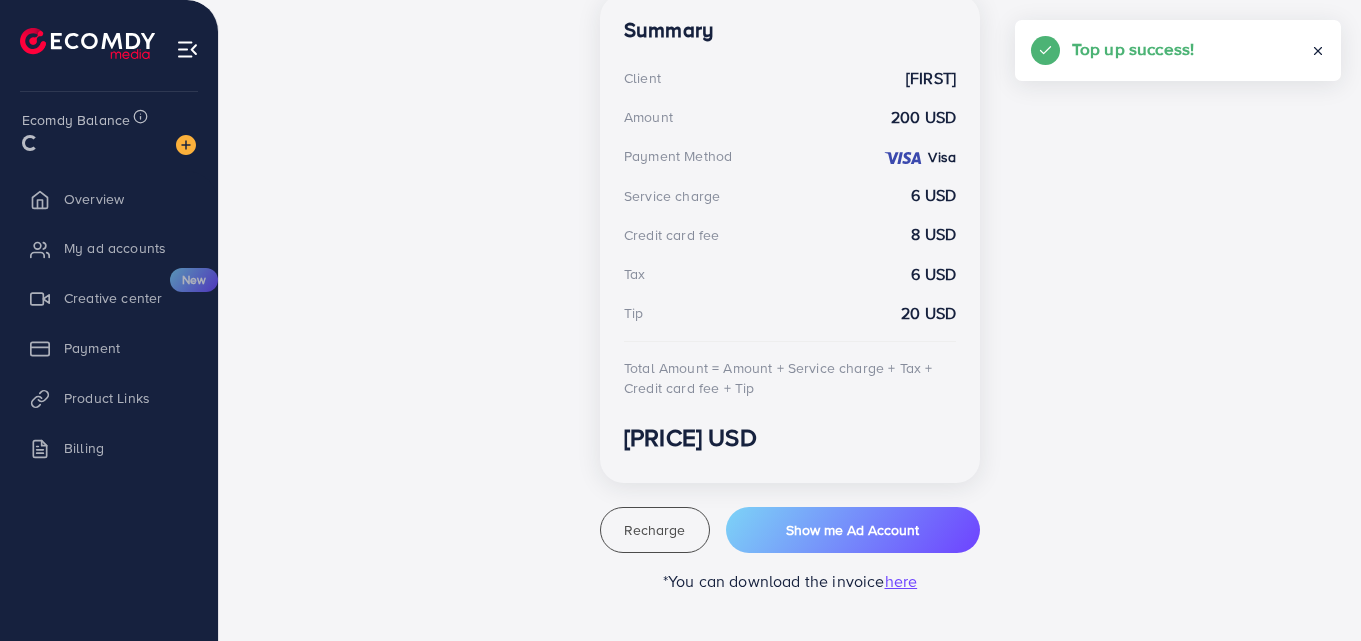 scroll, scrollTop: 588, scrollLeft: 0, axis: vertical 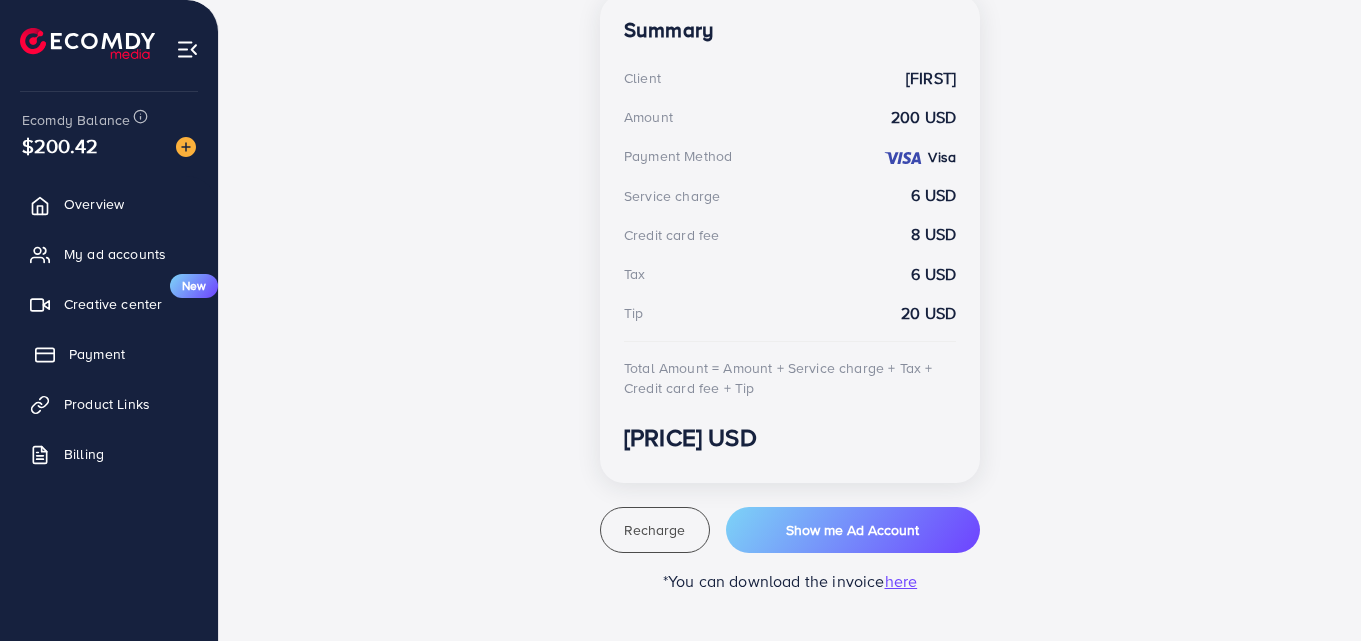 click on "Payment" at bounding box center [97, 354] 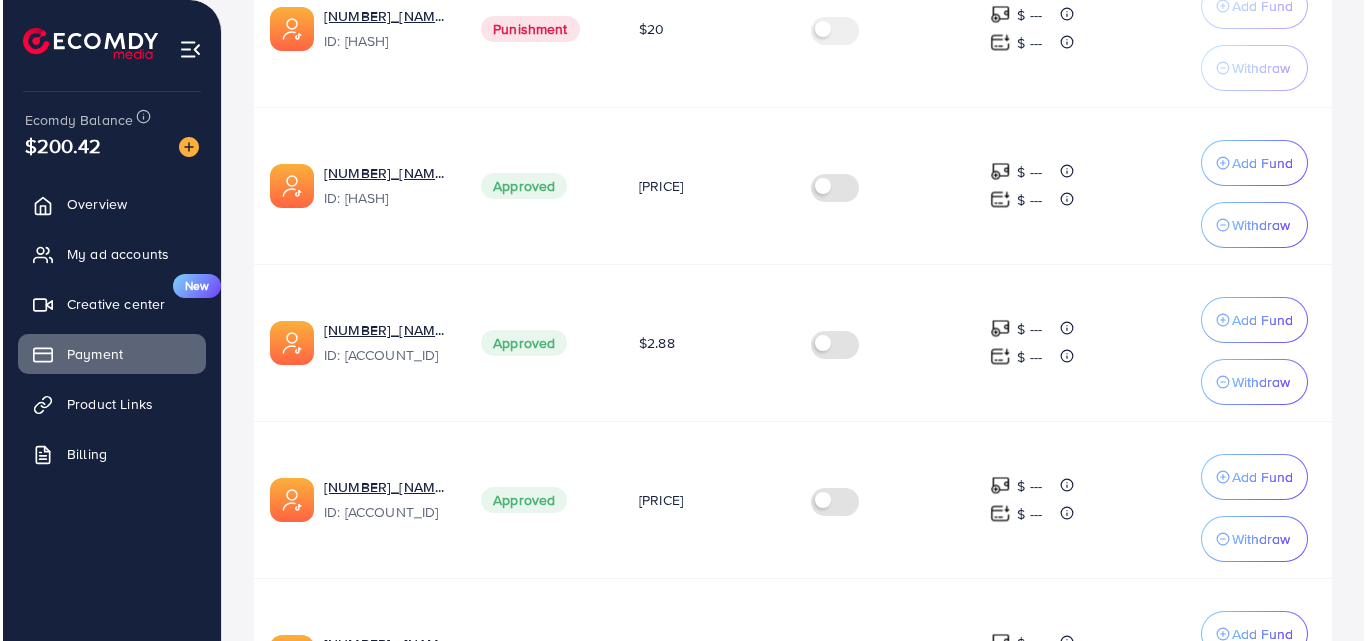 scroll, scrollTop: 900, scrollLeft: 0, axis: vertical 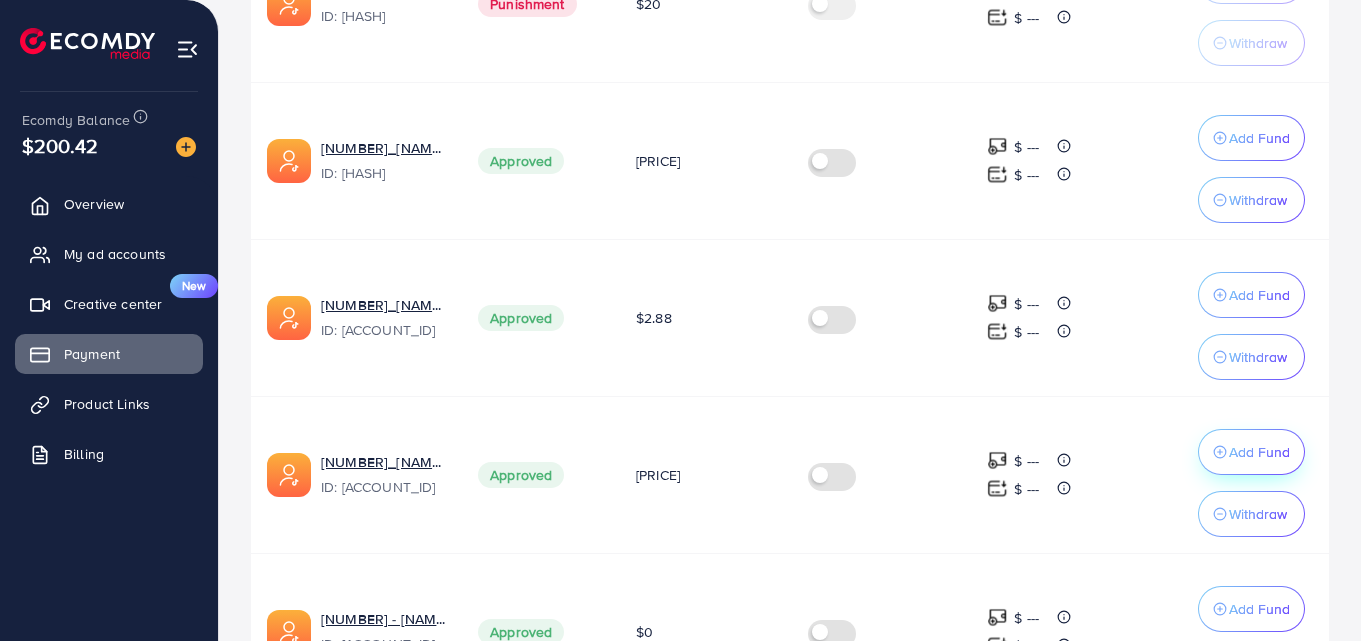 click on "Add Fund" at bounding box center (1259, -333) 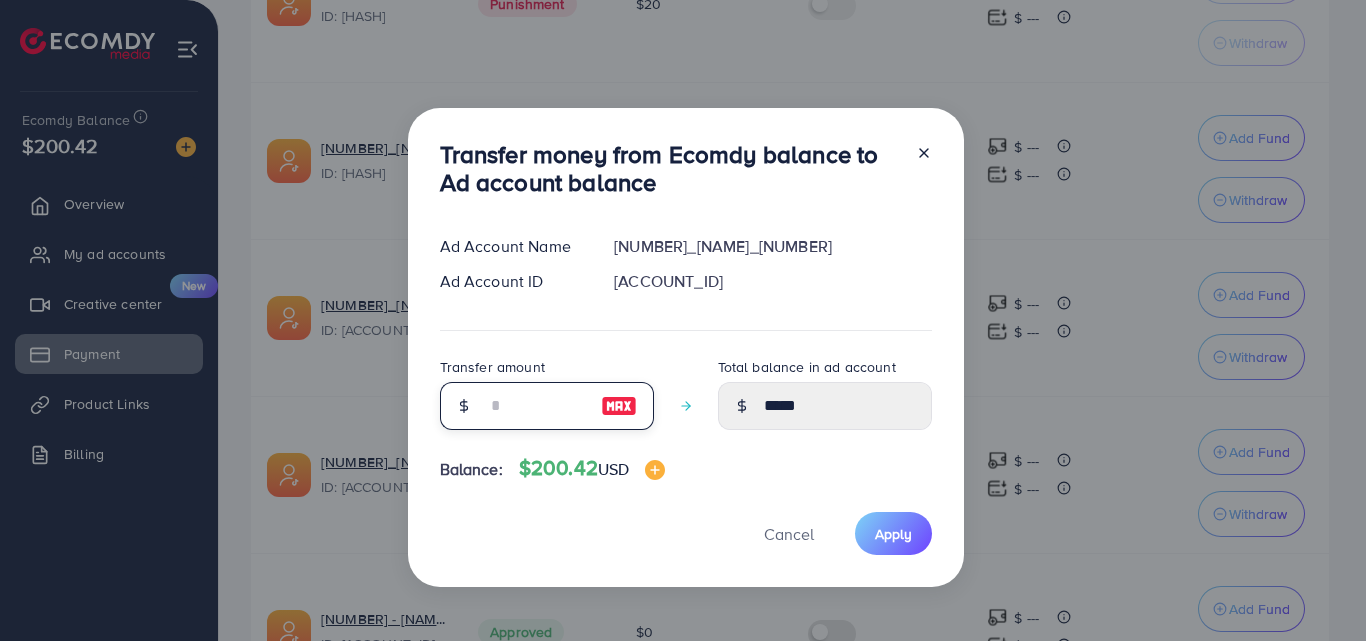 click at bounding box center [536, 406] 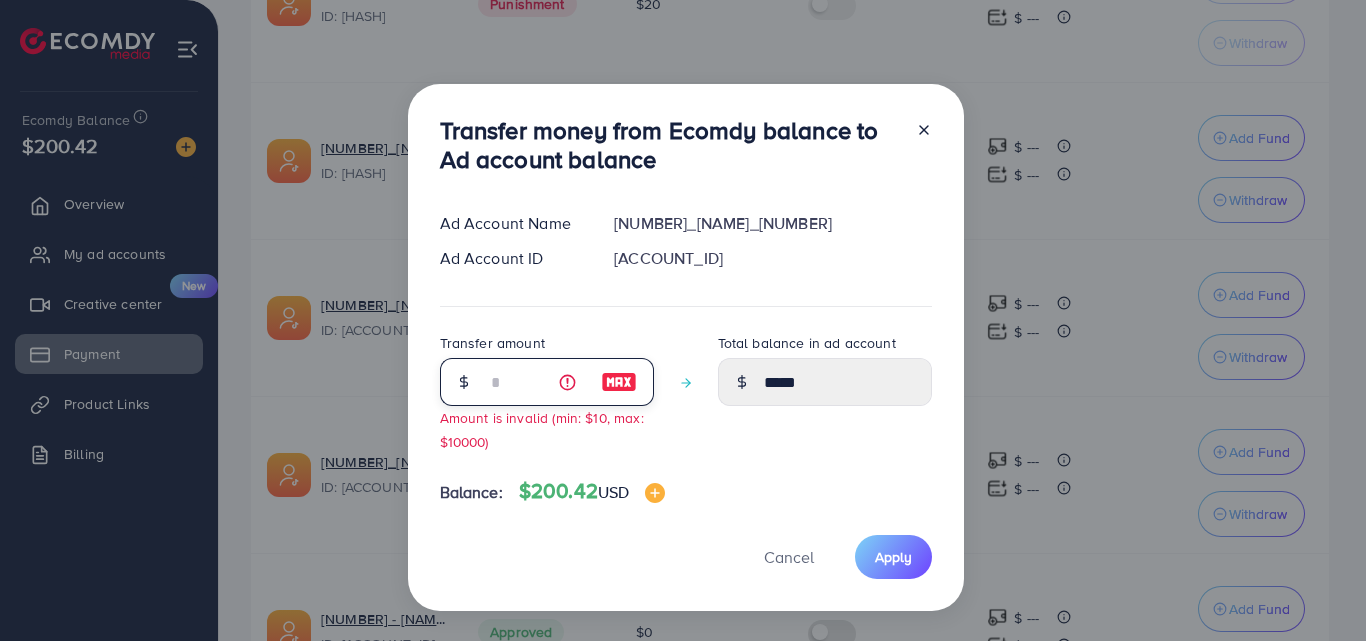 type on "**" 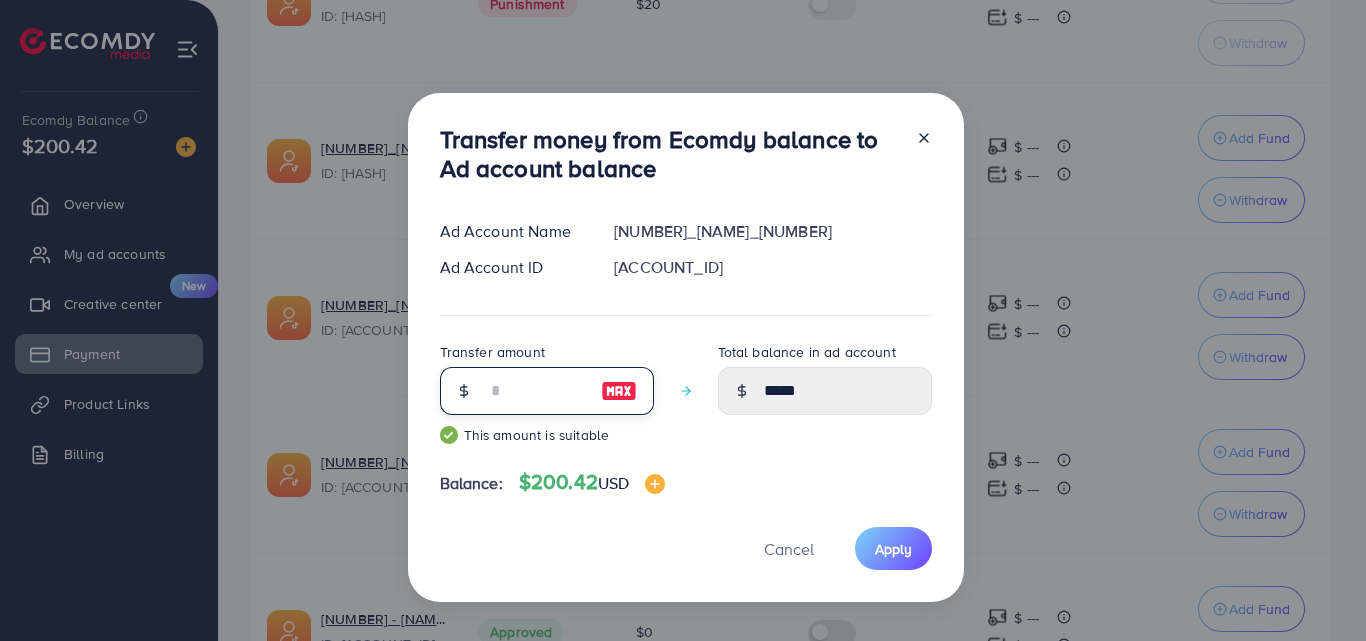type on "*****" 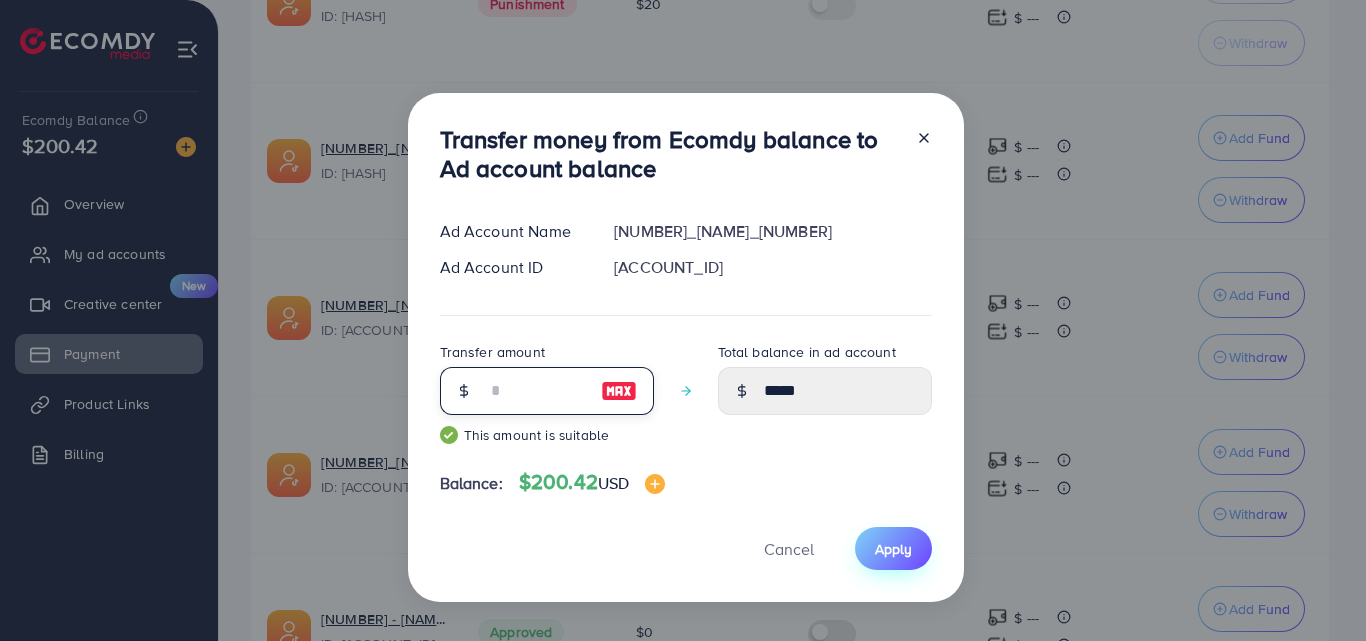 type on "**" 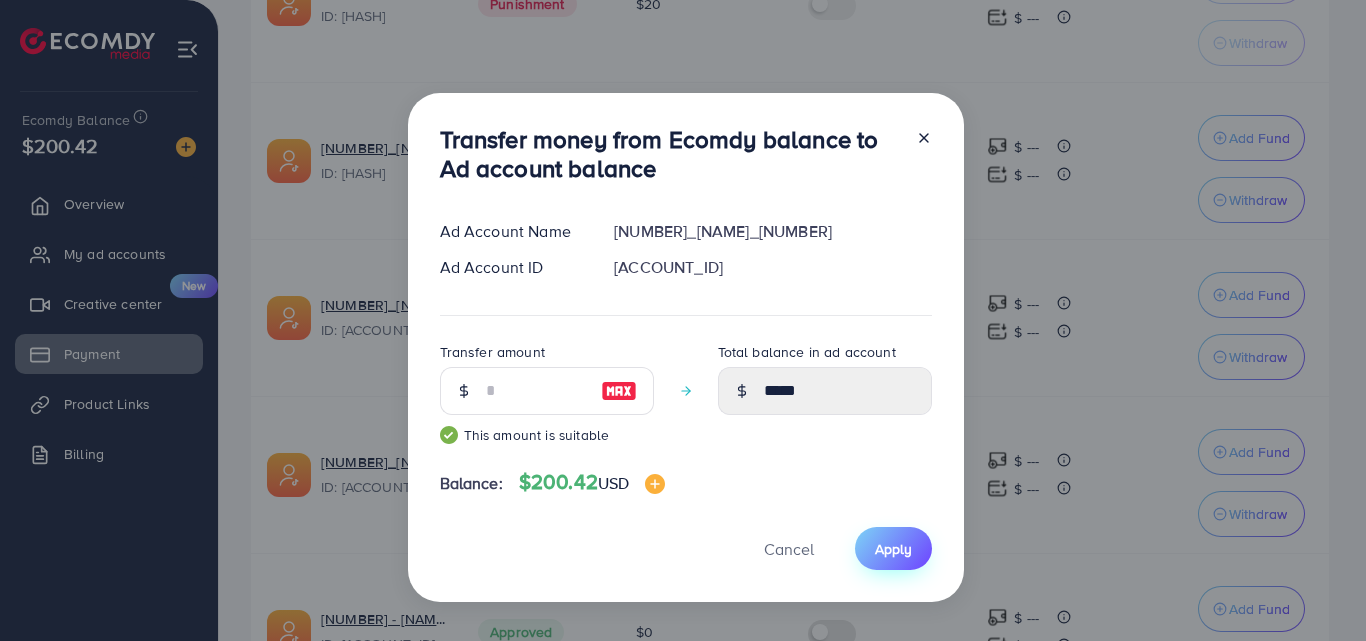 click on "Apply" at bounding box center (893, 548) 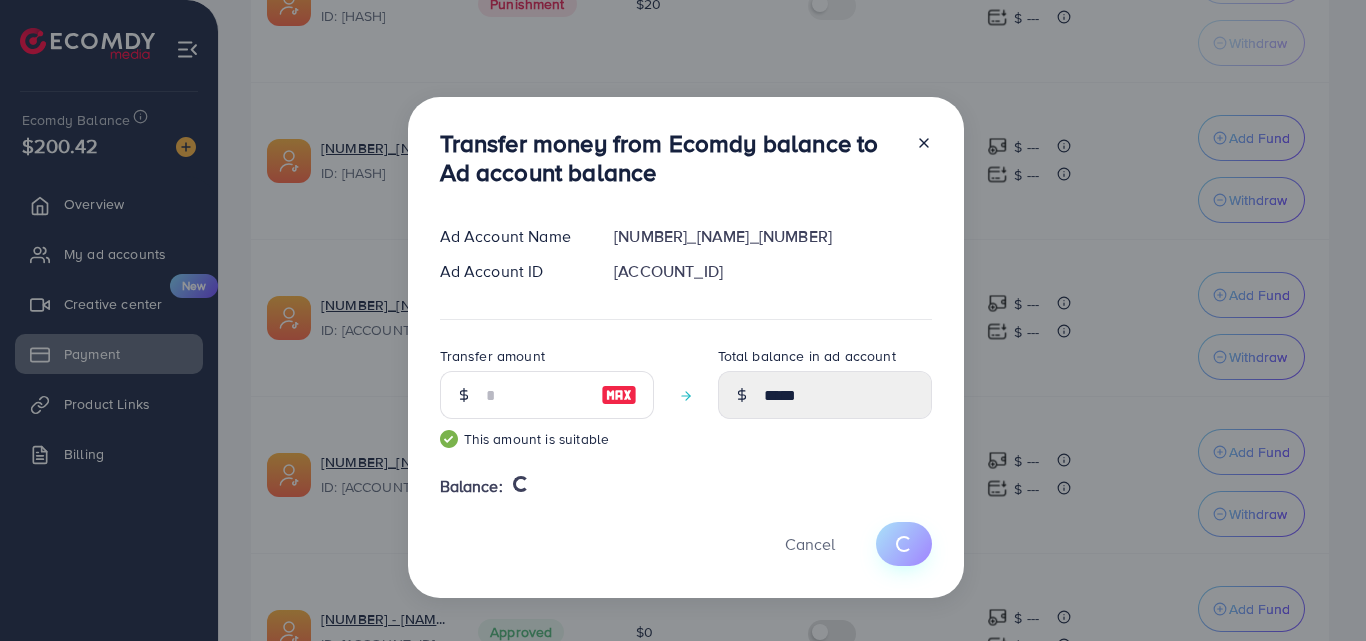 type 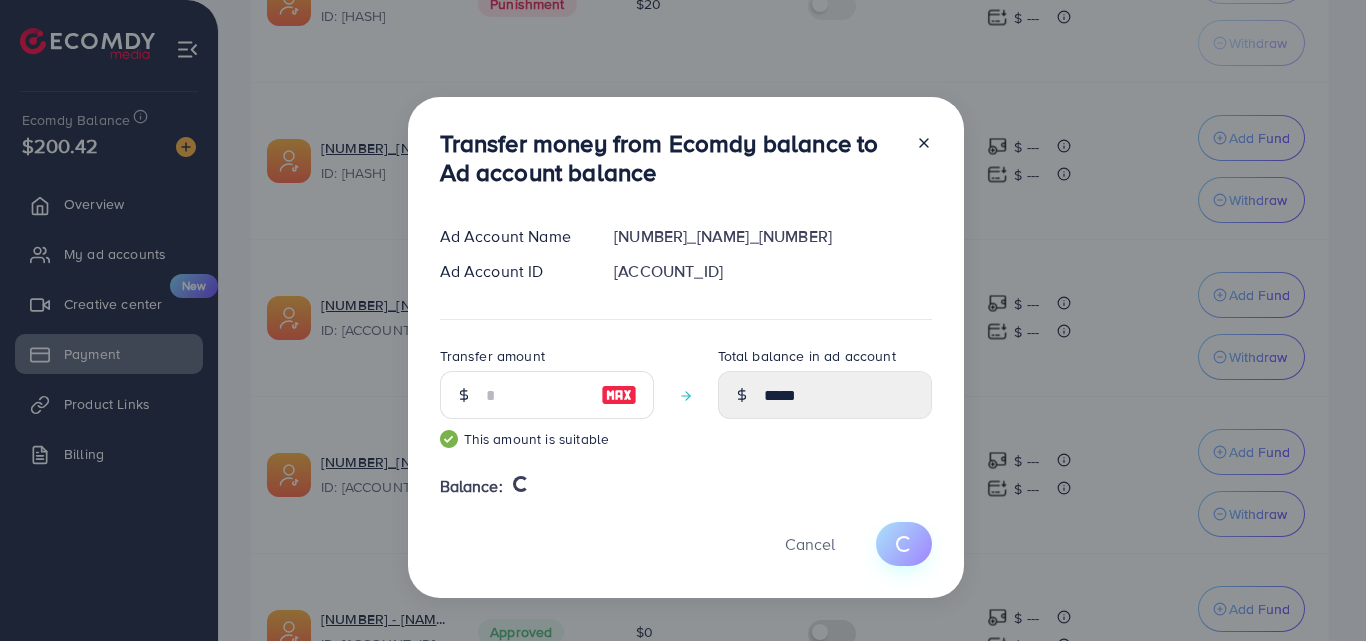 type on "*****" 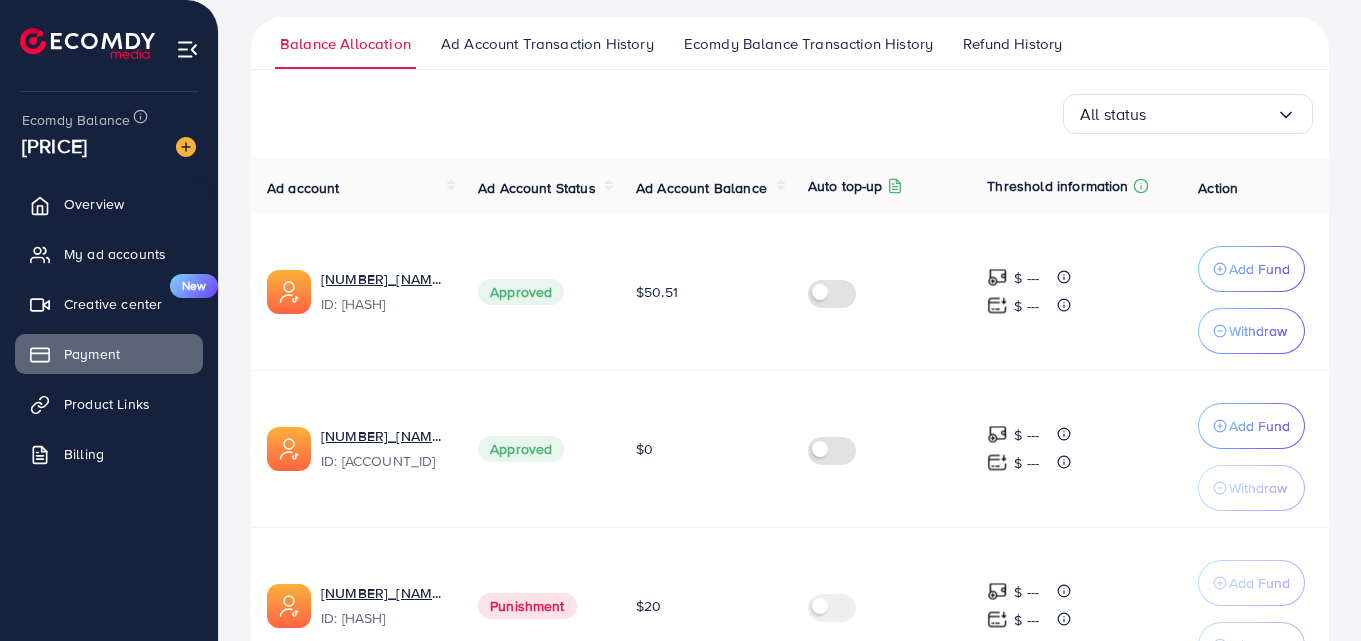 scroll, scrollTop: 0, scrollLeft: 0, axis: both 